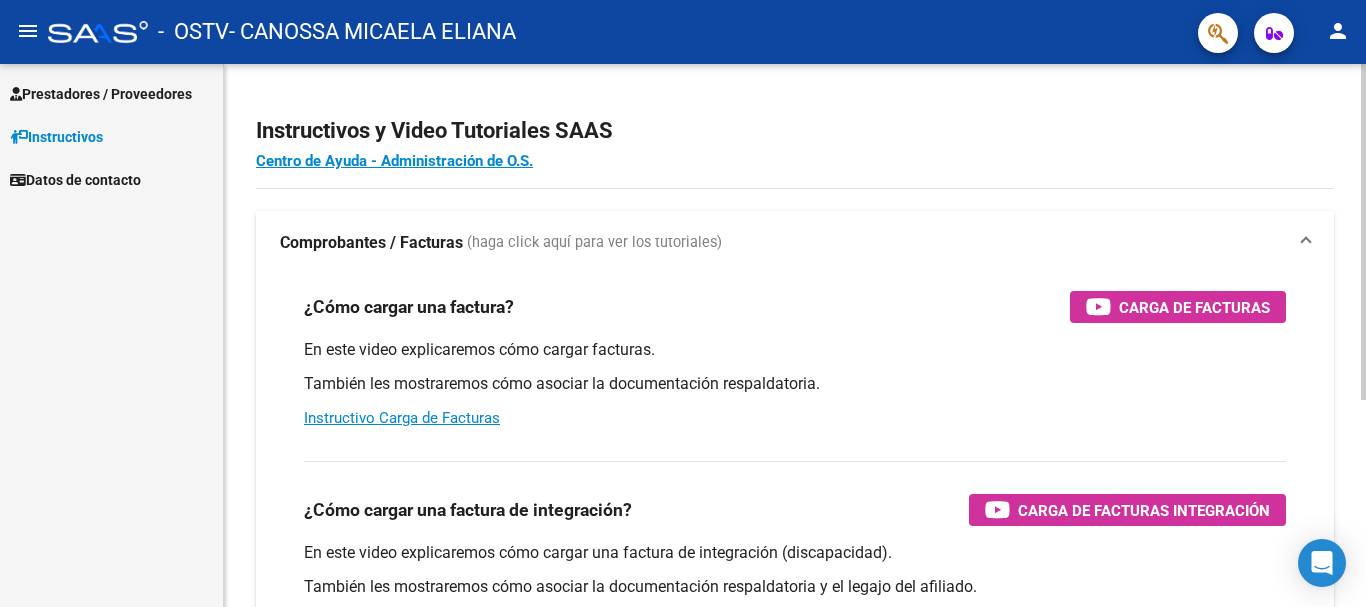 scroll, scrollTop: 0, scrollLeft: 0, axis: both 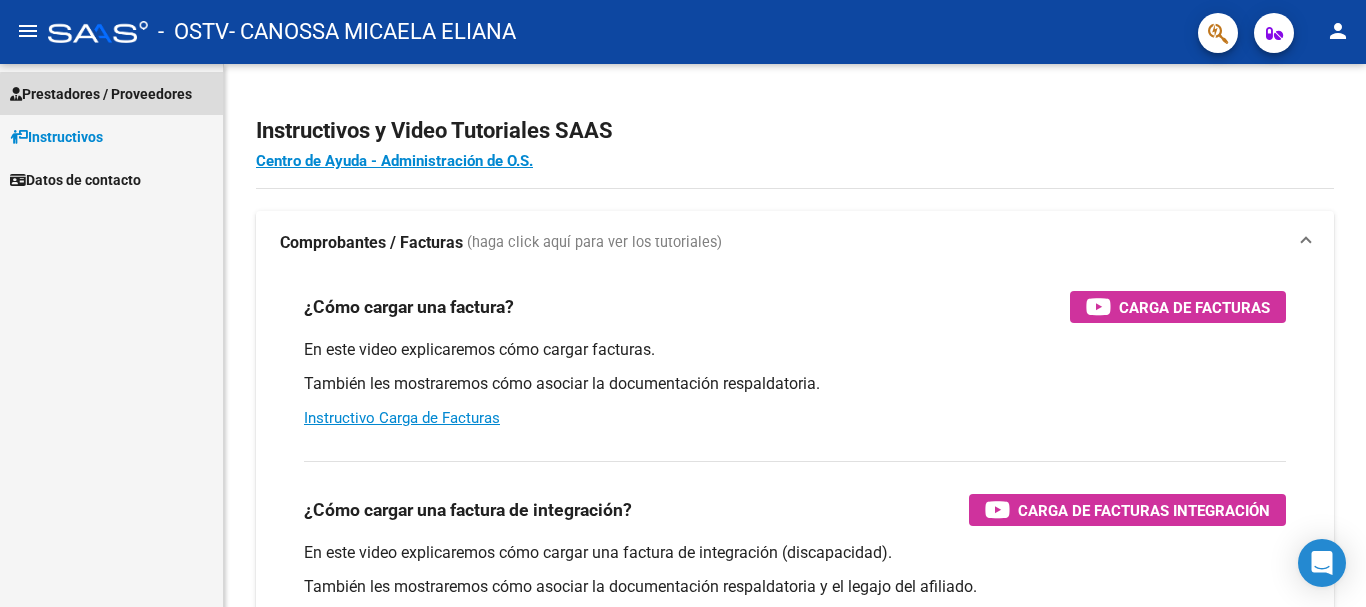 click on "Prestadores / Proveedores" at bounding box center (101, 94) 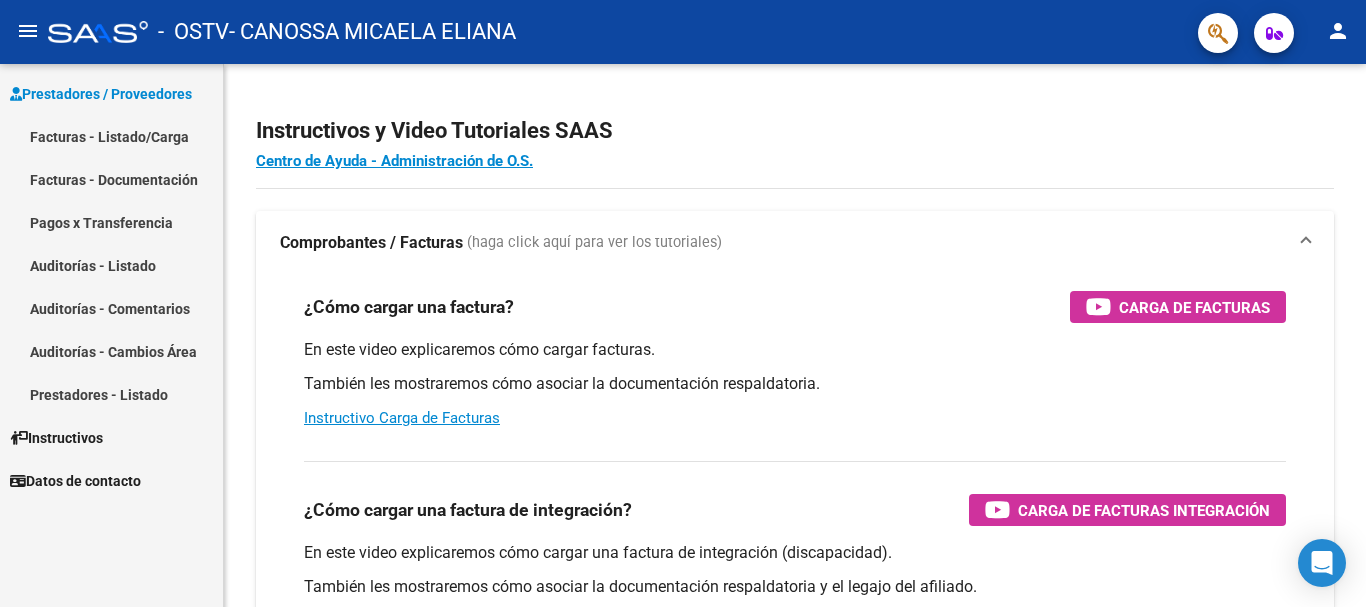 click on "Facturas - Listado/Carga" at bounding box center [111, 136] 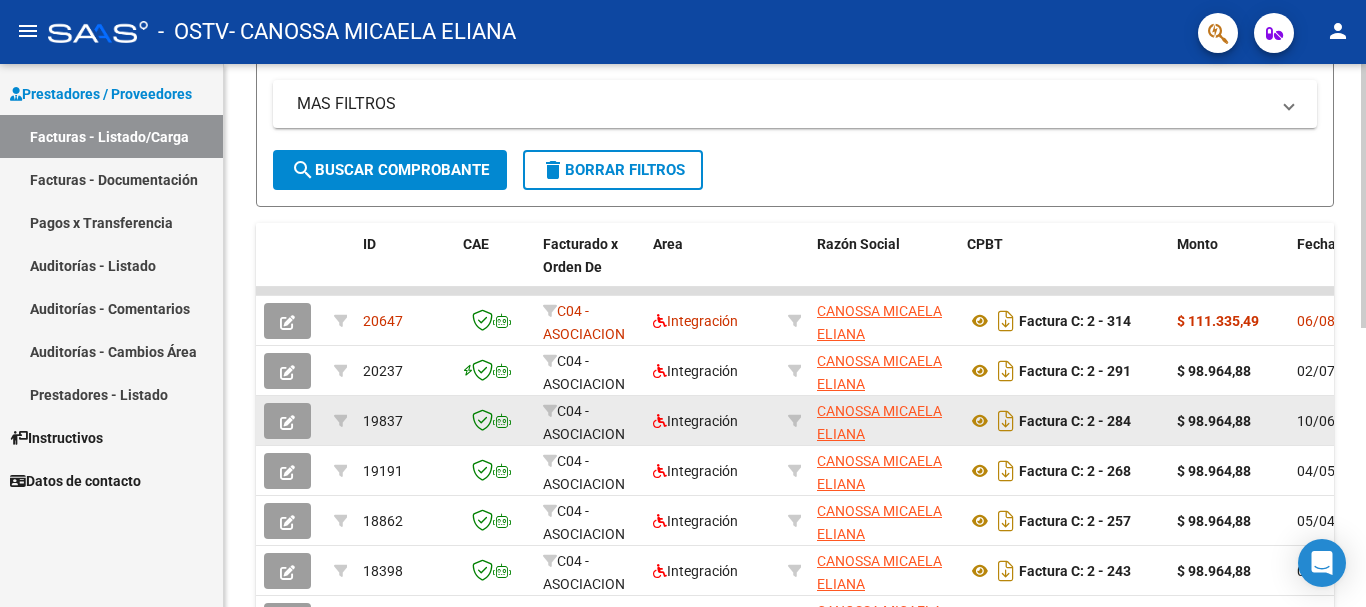 scroll, scrollTop: 400, scrollLeft: 0, axis: vertical 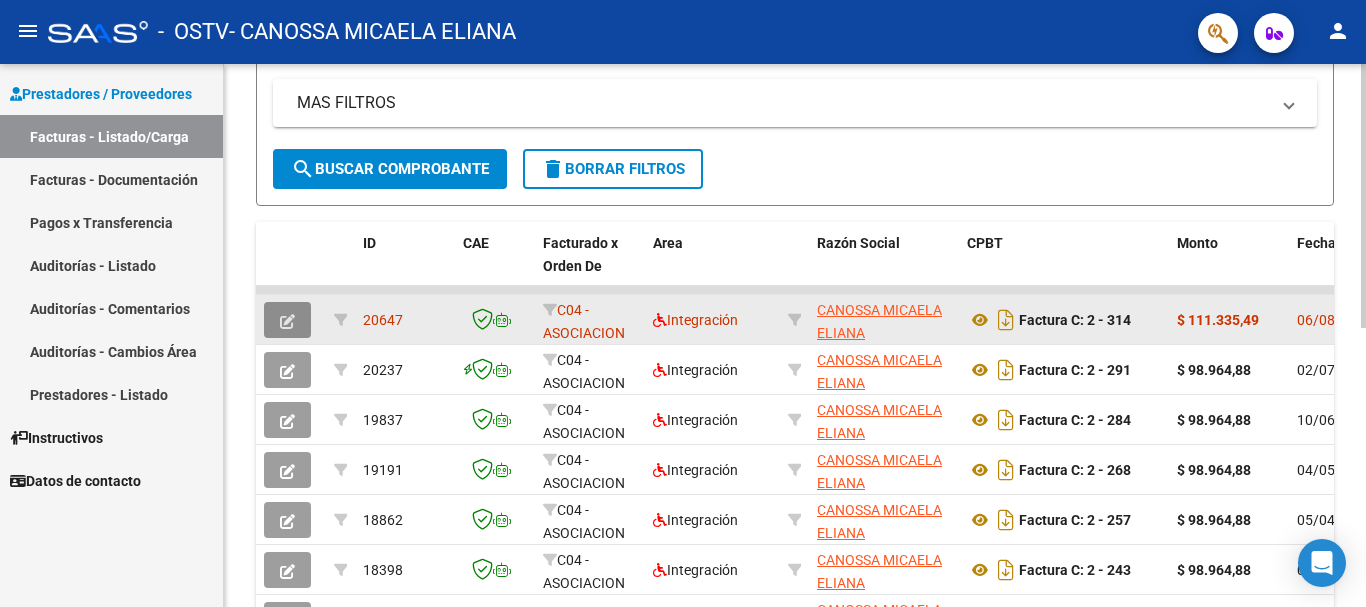 click 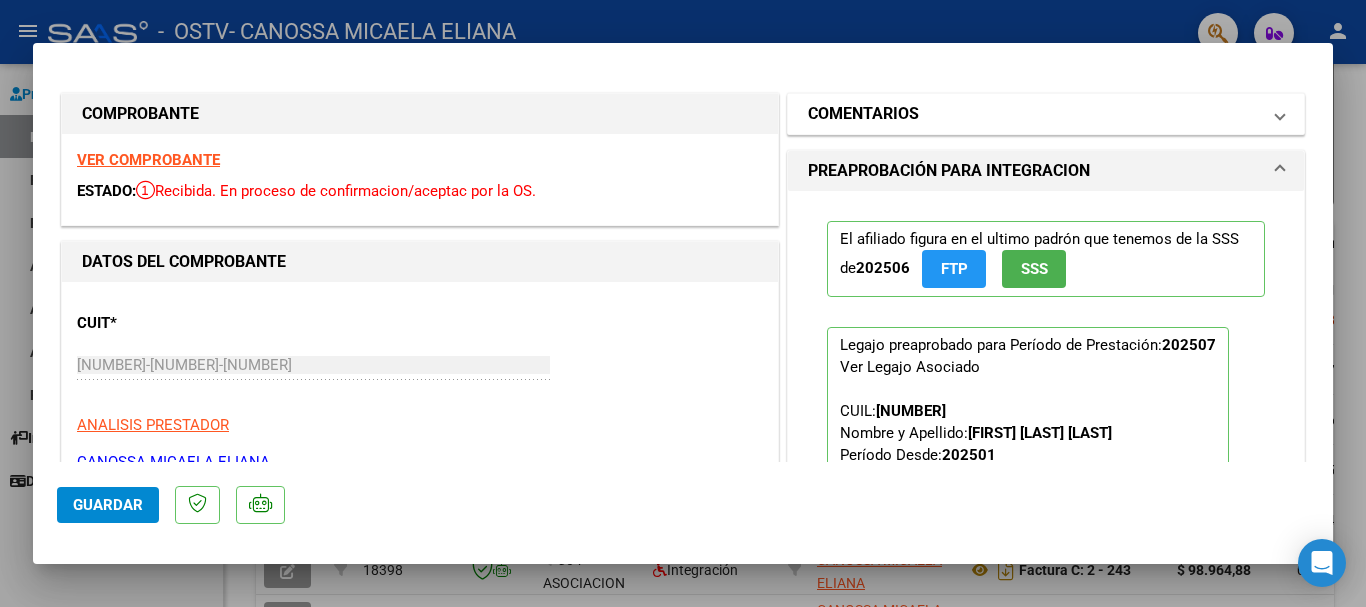 click on "COMENTARIOS" at bounding box center (1034, 114) 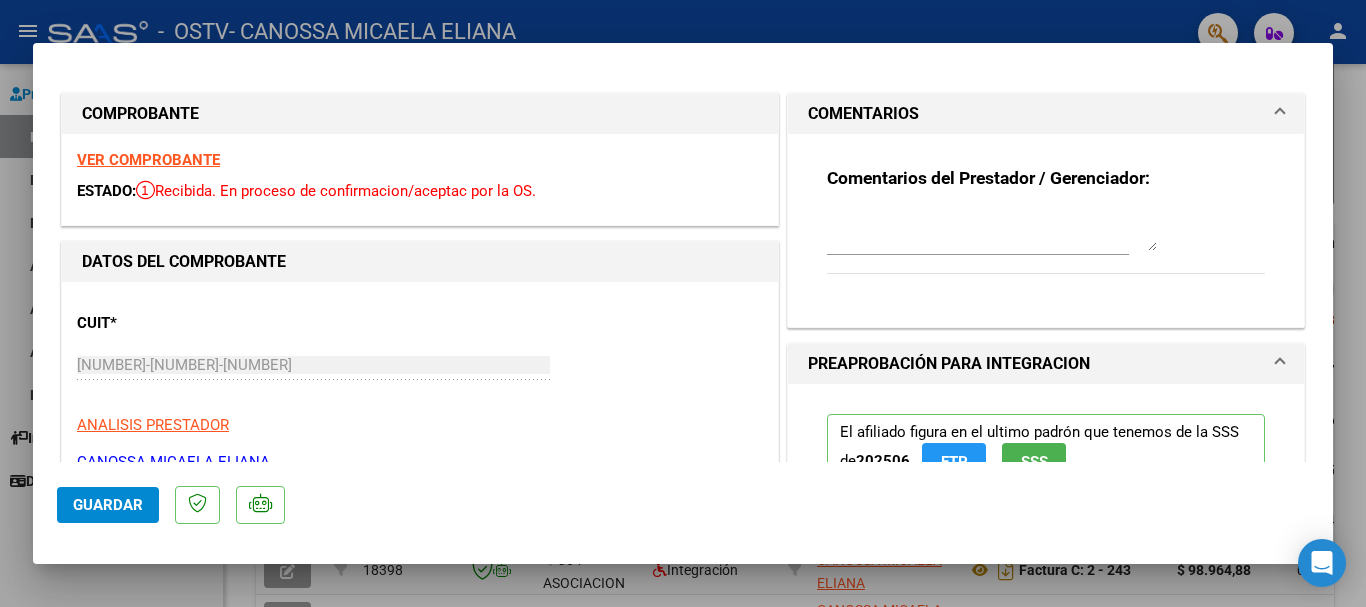 click on "COMENTARIOS" at bounding box center (1034, 114) 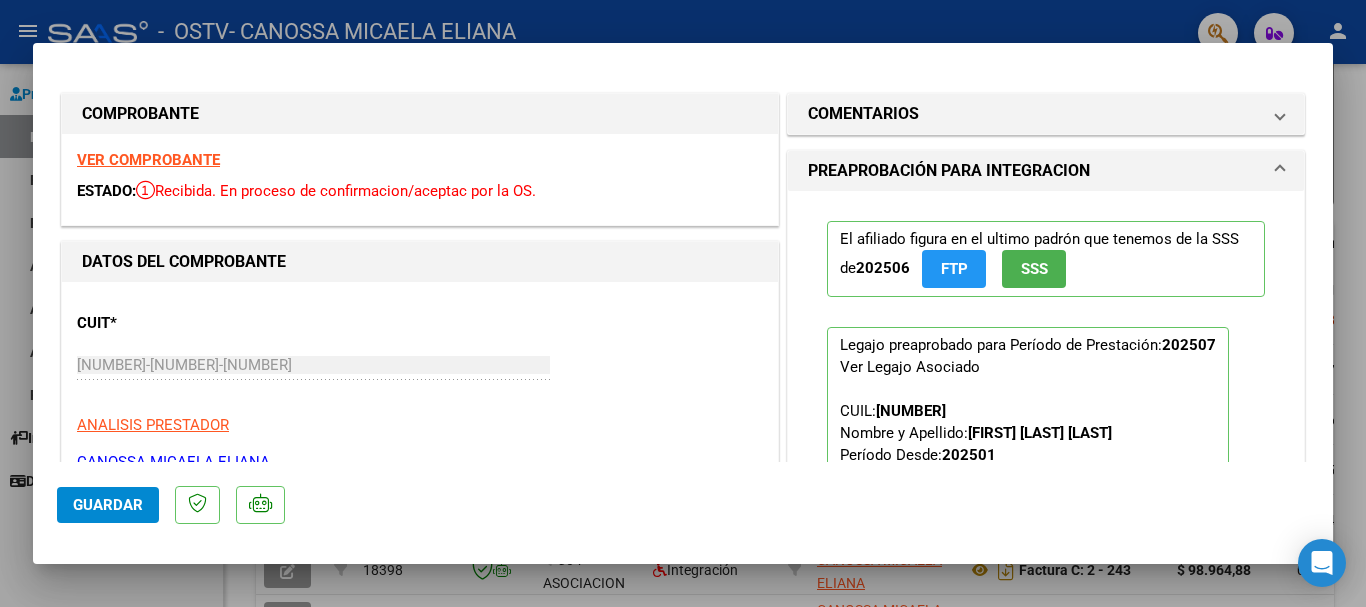 click on "PREAPROBACIÓN PARA INTEGRACION" at bounding box center (1034, 171) 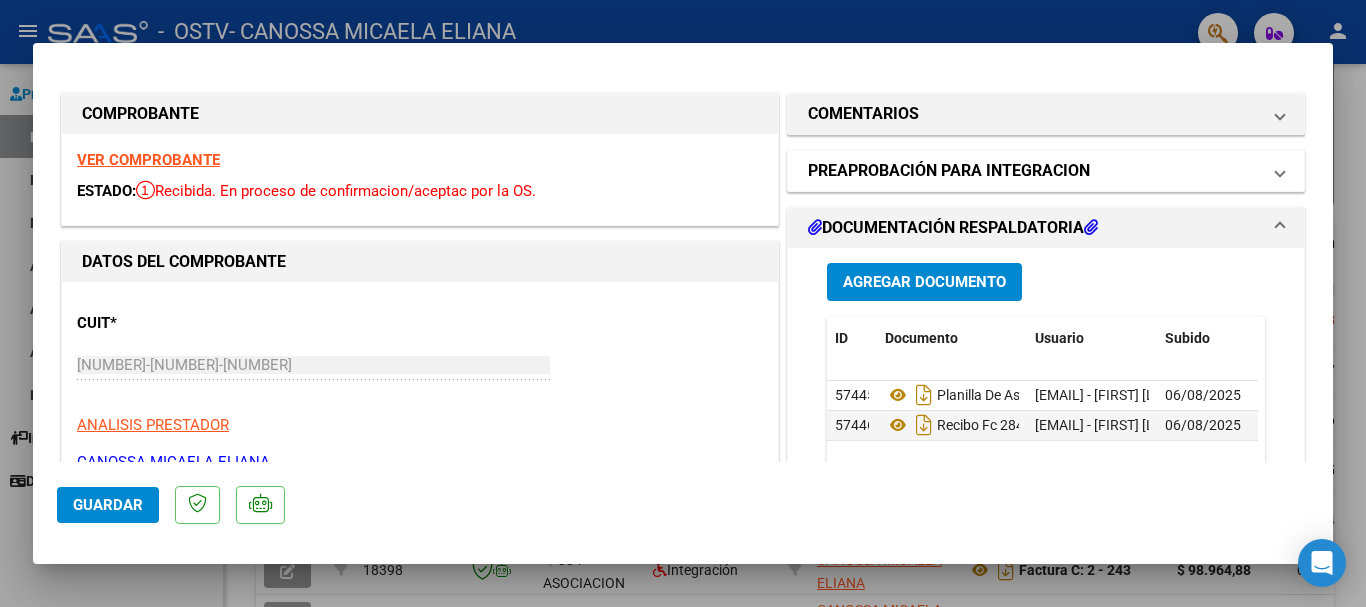 click on "PREAPROBACIÓN PARA INTEGRACION" at bounding box center [1034, 171] 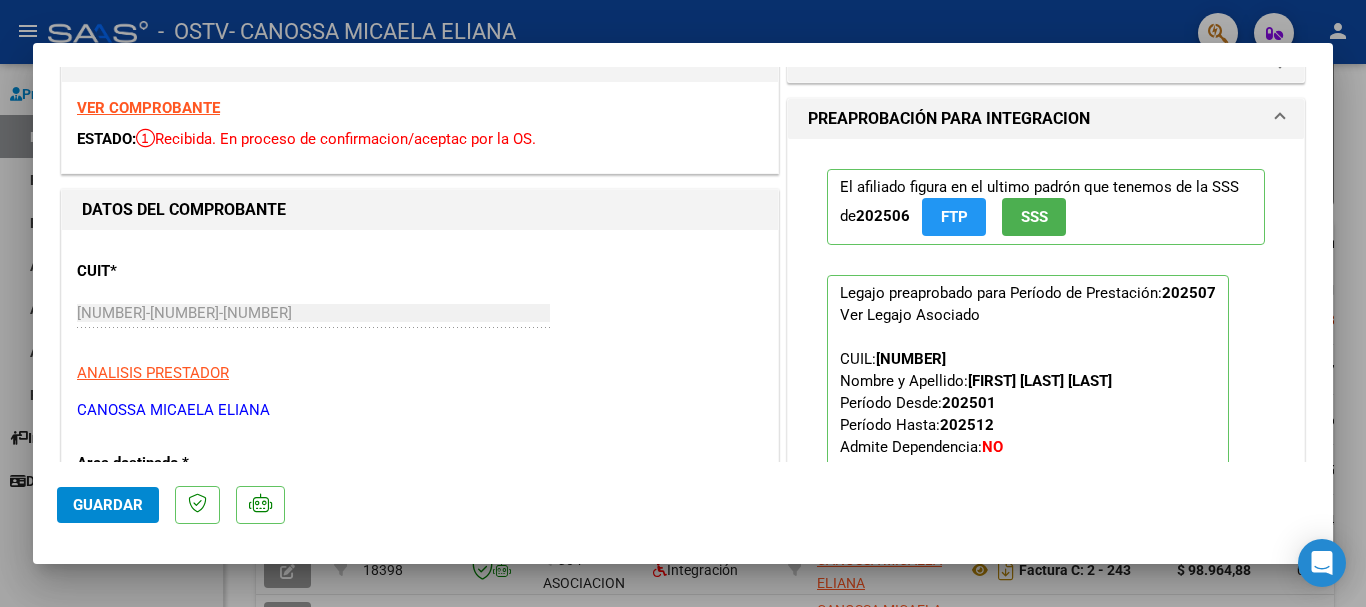 scroll, scrollTop: 0, scrollLeft: 0, axis: both 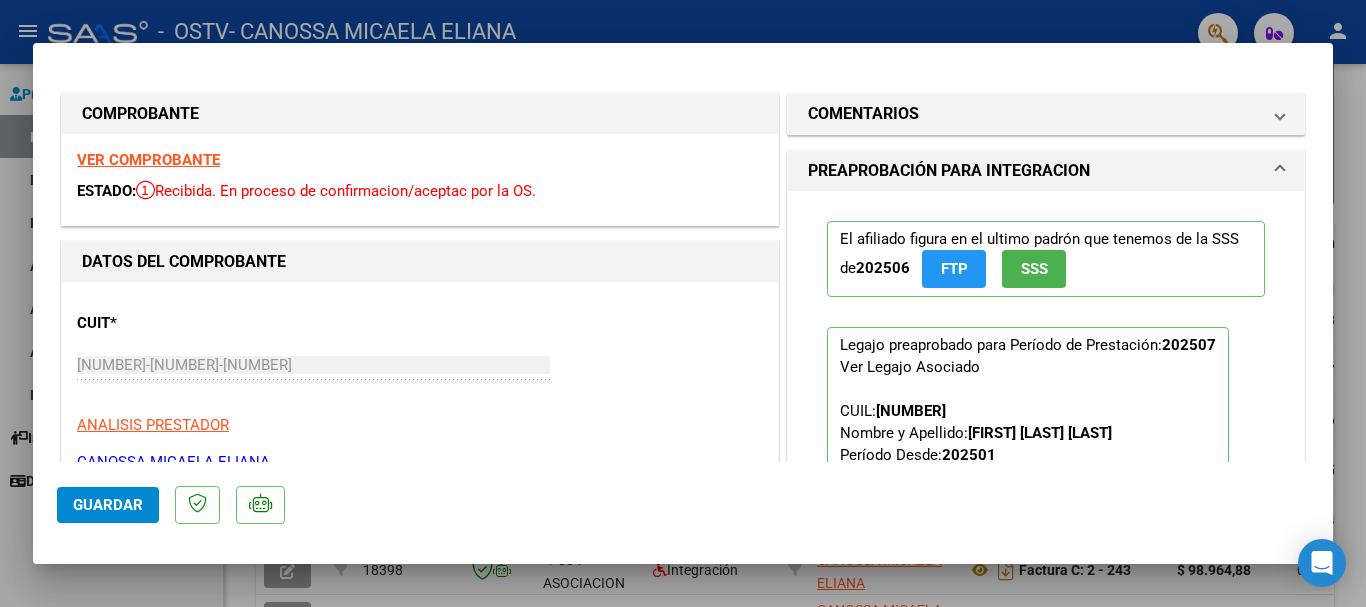 click at bounding box center [683, 303] 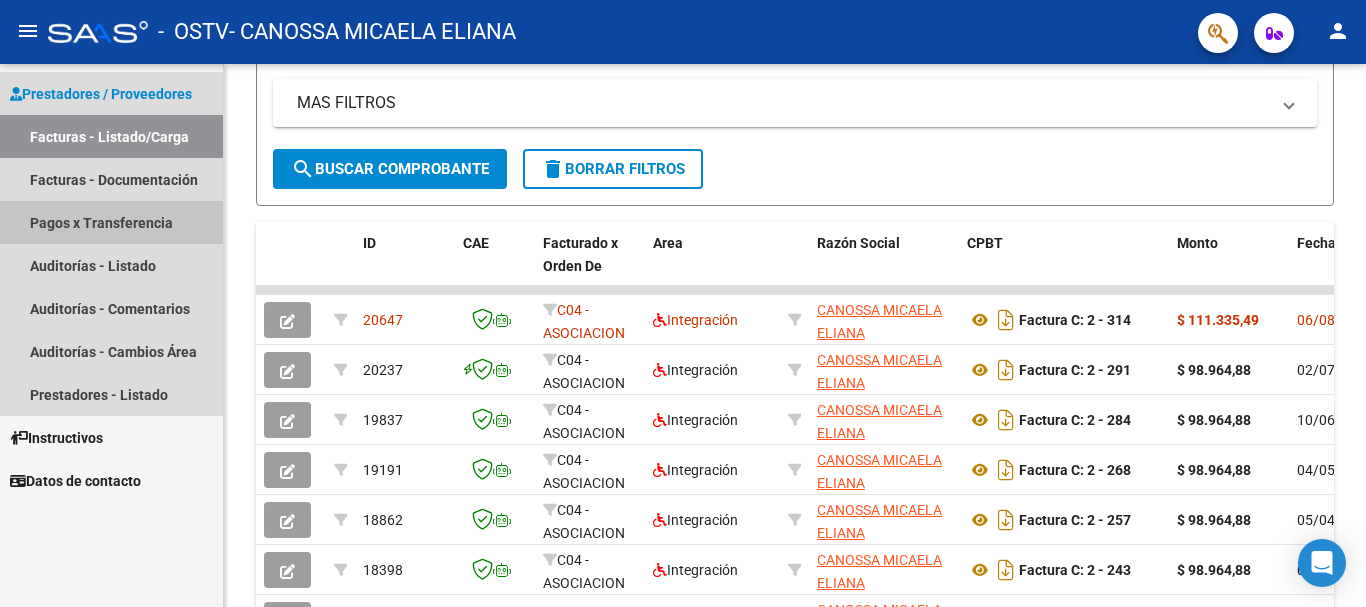 click on "Pagos x Transferencia" at bounding box center [111, 222] 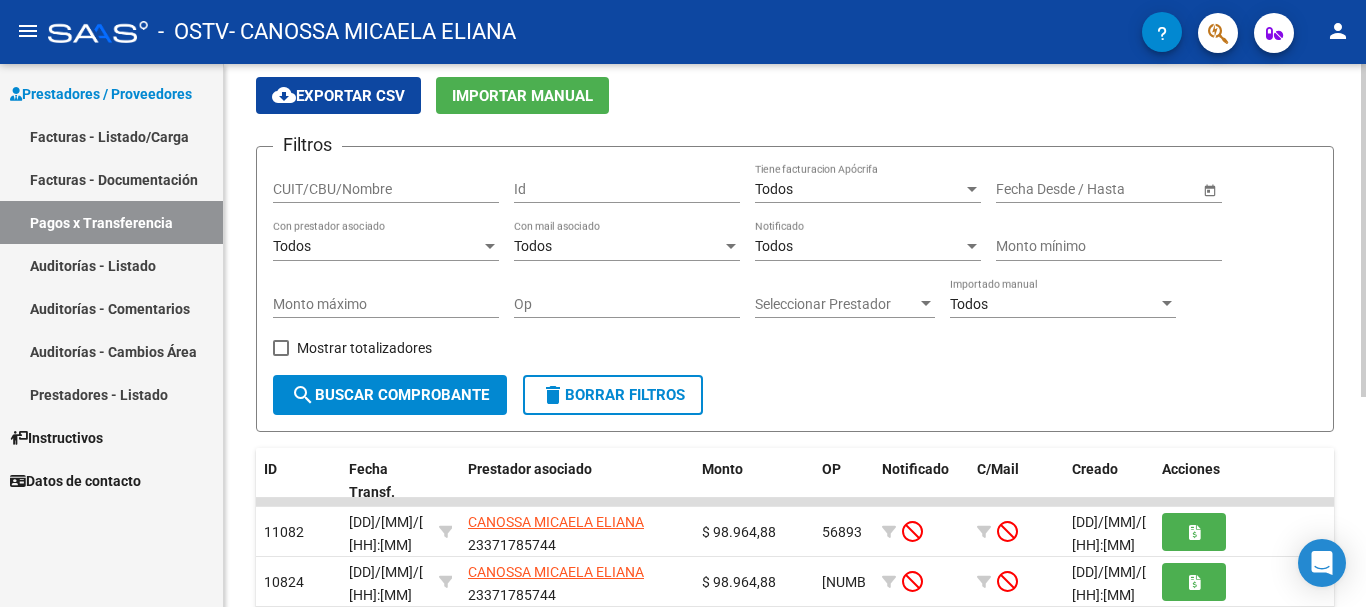 scroll, scrollTop: 100, scrollLeft: 0, axis: vertical 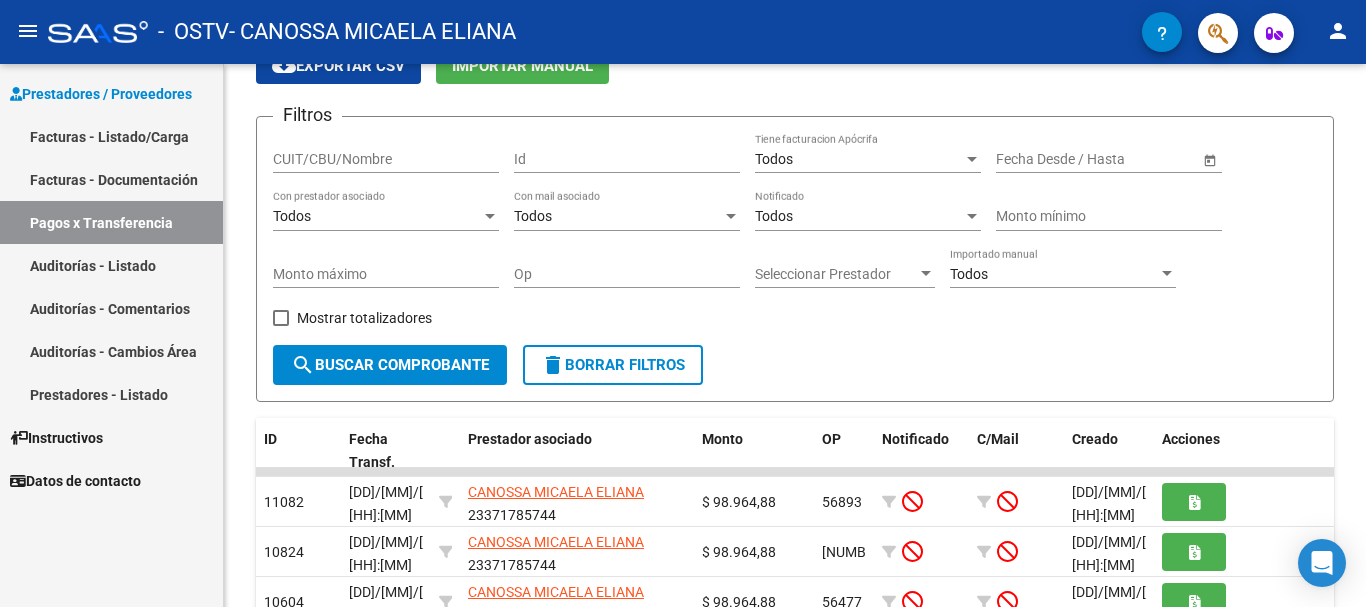 click on "Facturas - Documentación" at bounding box center (111, 179) 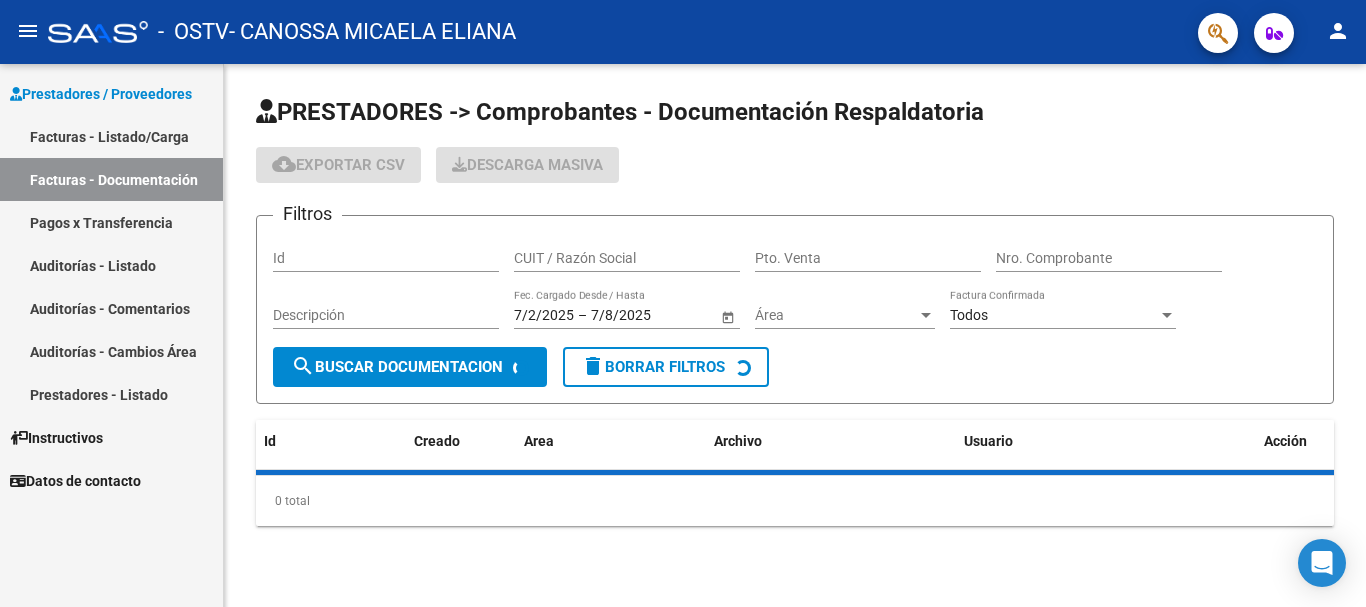 scroll, scrollTop: 0, scrollLeft: 0, axis: both 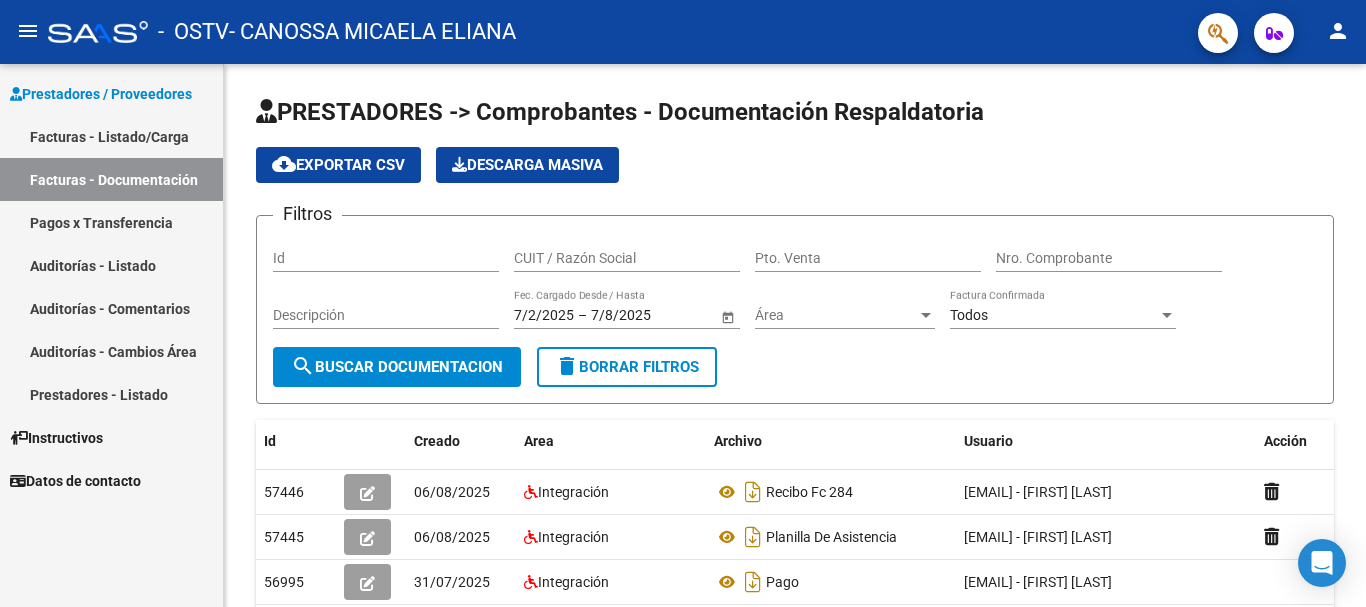 click on "menu" 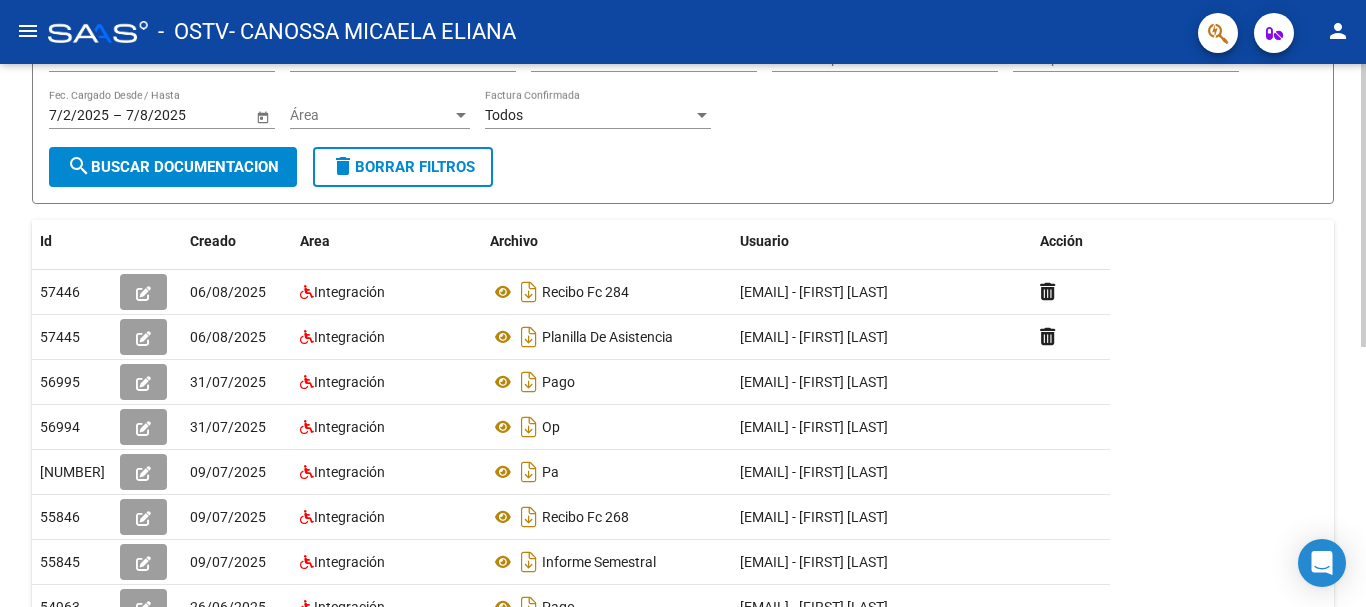 scroll, scrollTop: 300, scrollLeft: 0, axis: vertical 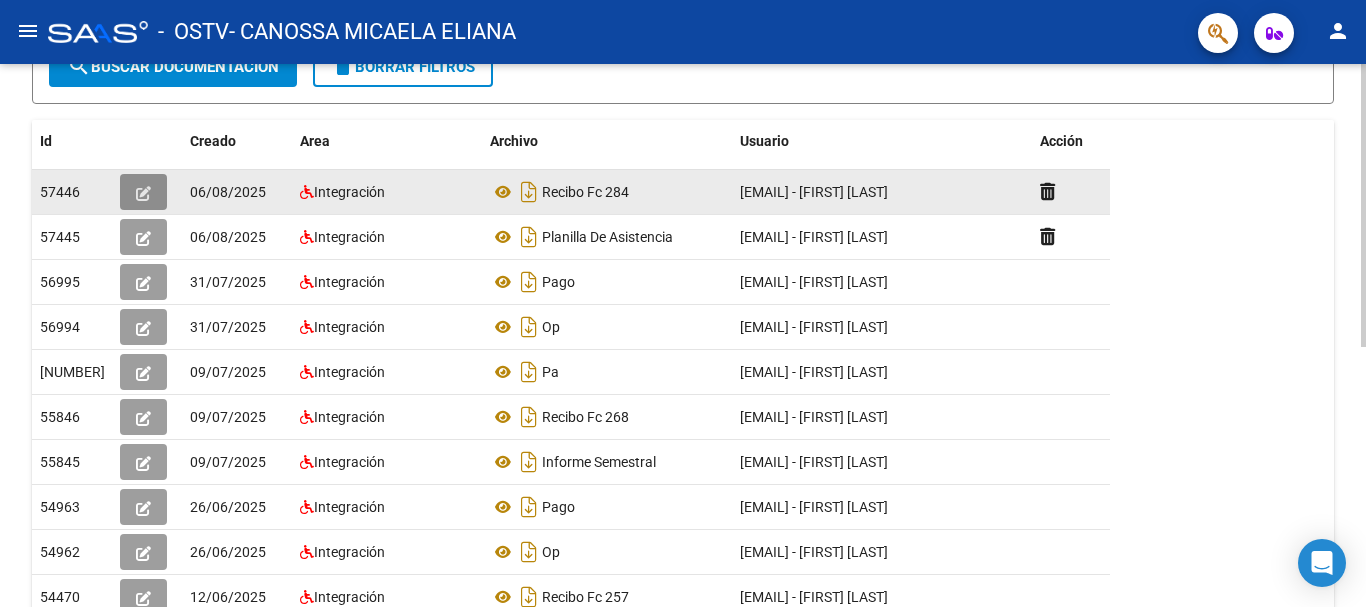click 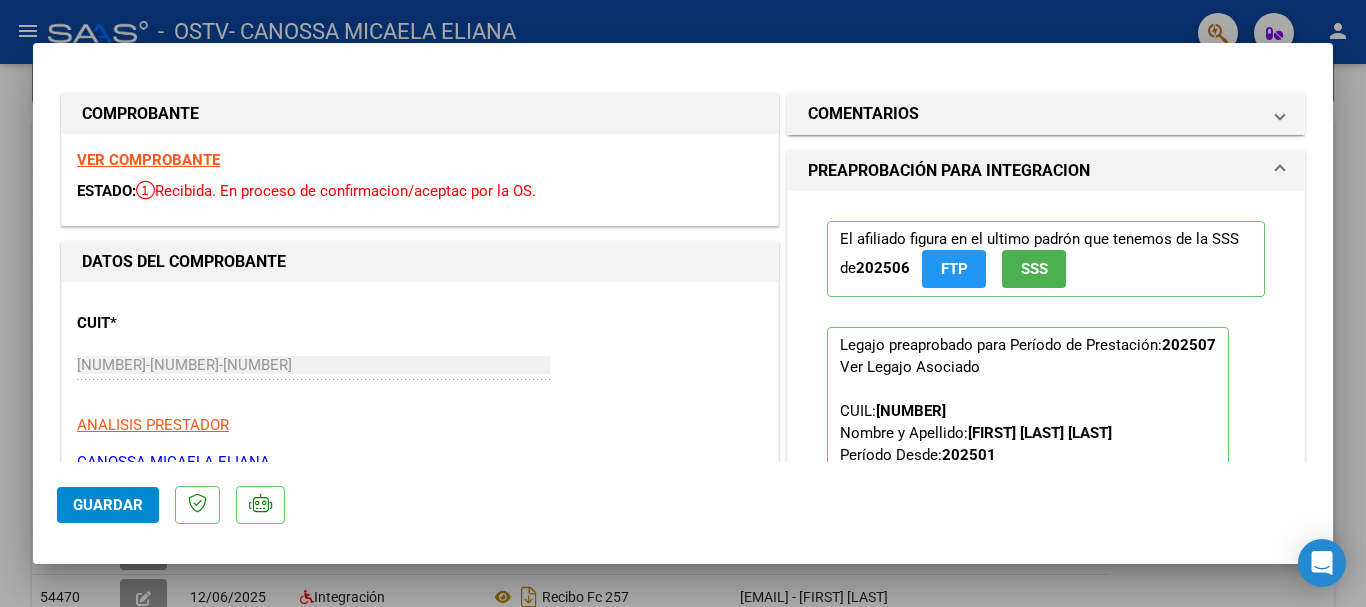click on "VER COMPROBANTE" at bounding box center (148, 160) 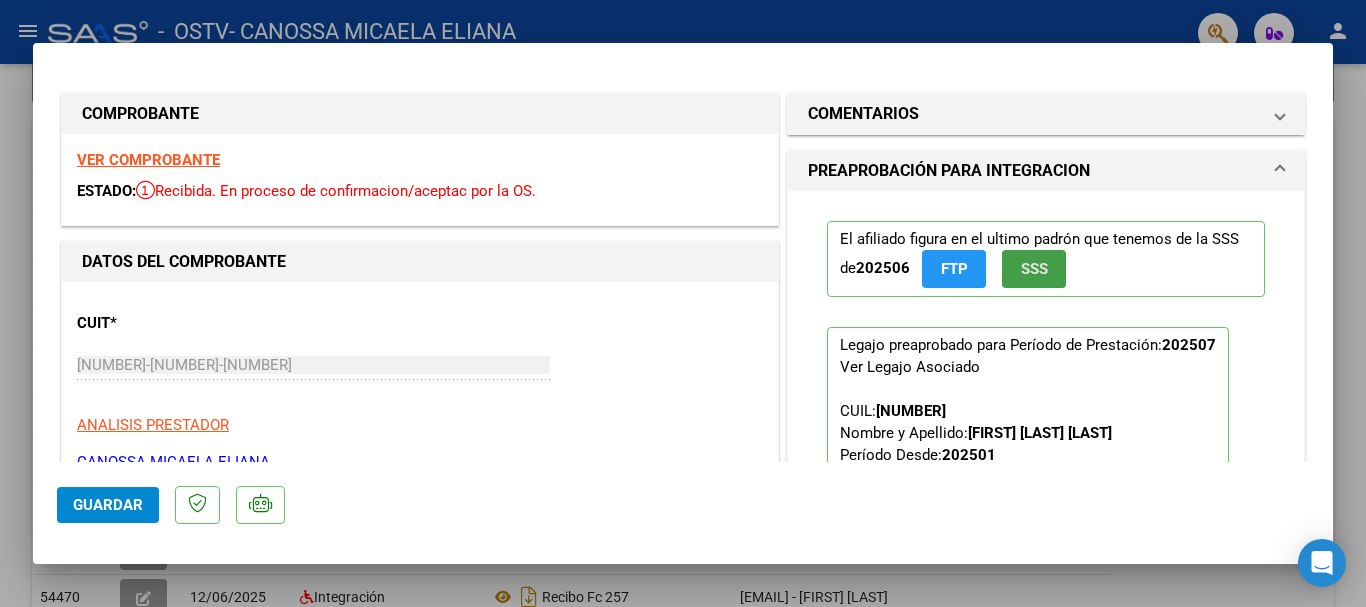 click on "SSS" 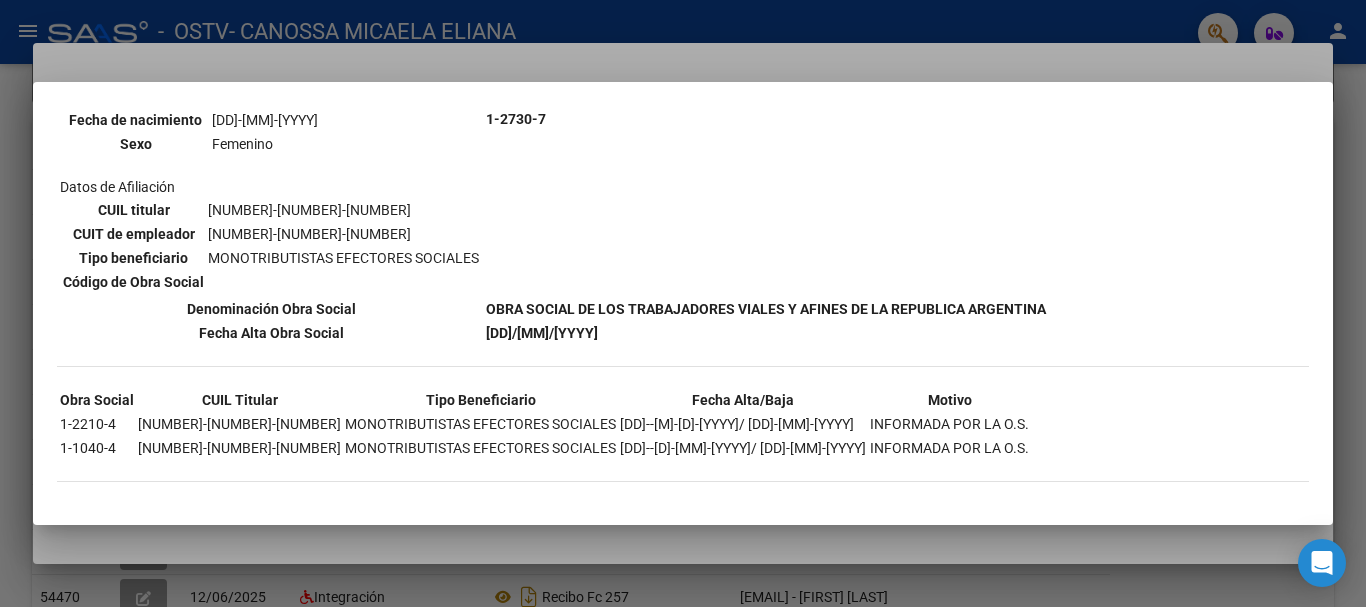 scroll, scrollTop: 1680, scrollLeft: 0, axis: vertical 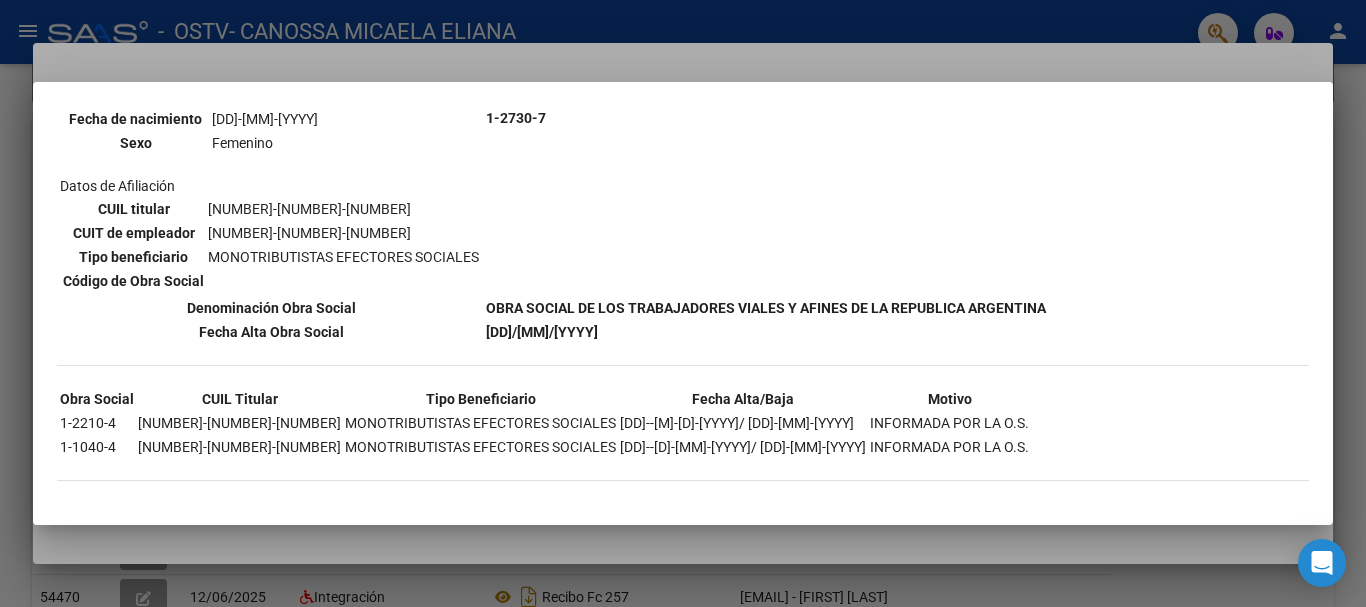 click at bounding box center [683, 303] 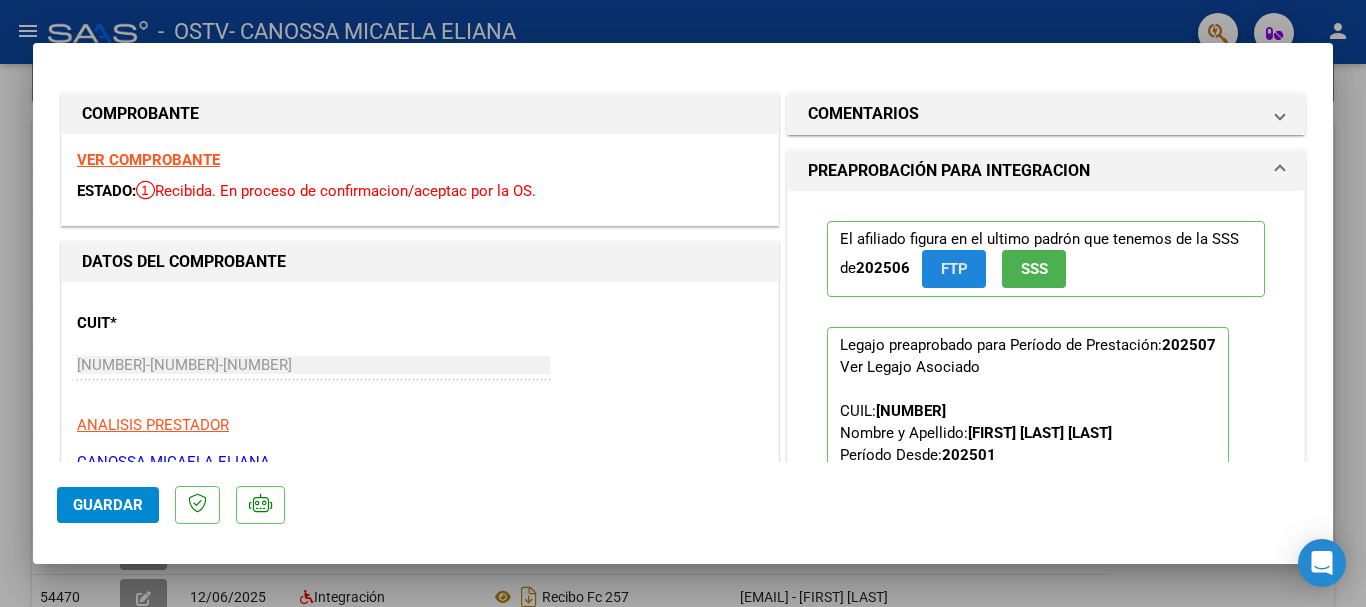 click on "FTP" at bounding box center [954, 270] 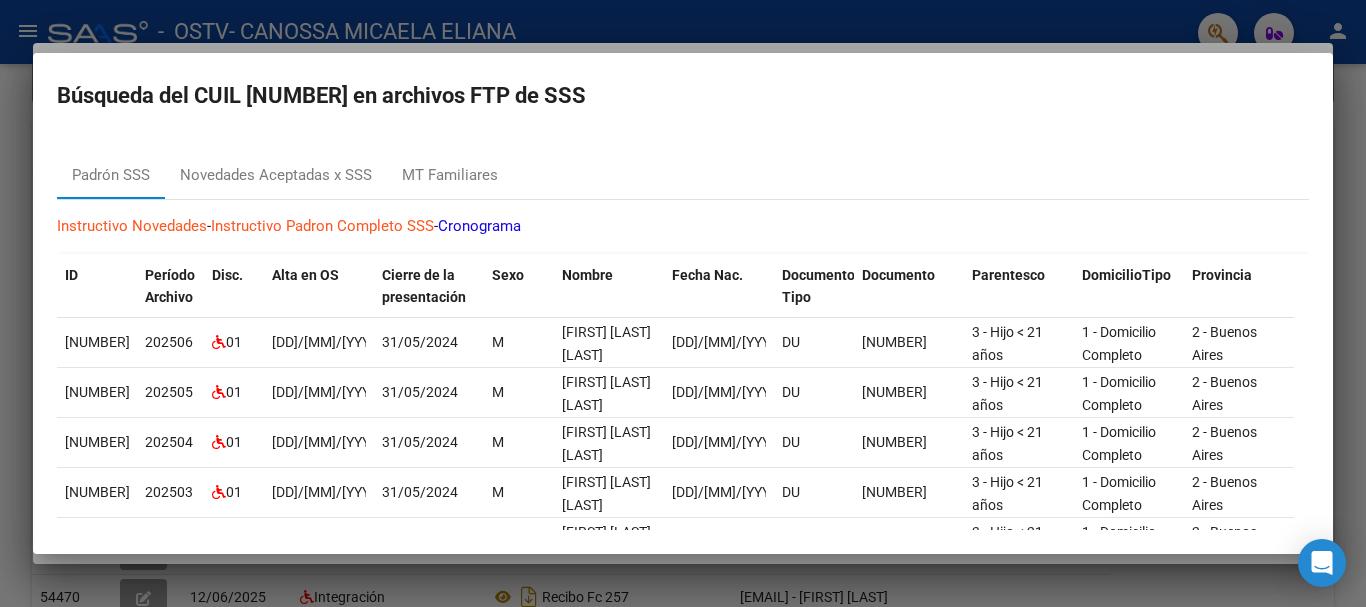 click at bounding box center [683, 303] 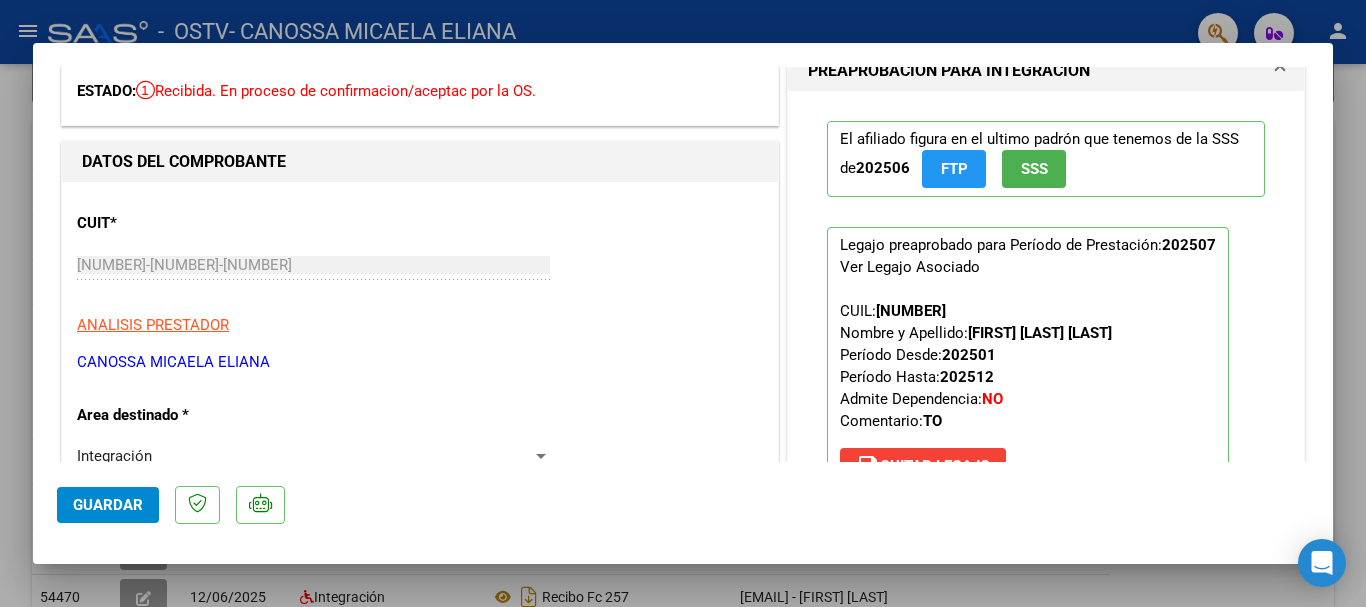 scroll, scrollTop: 200, scrollLeft: 0, axis: vertical 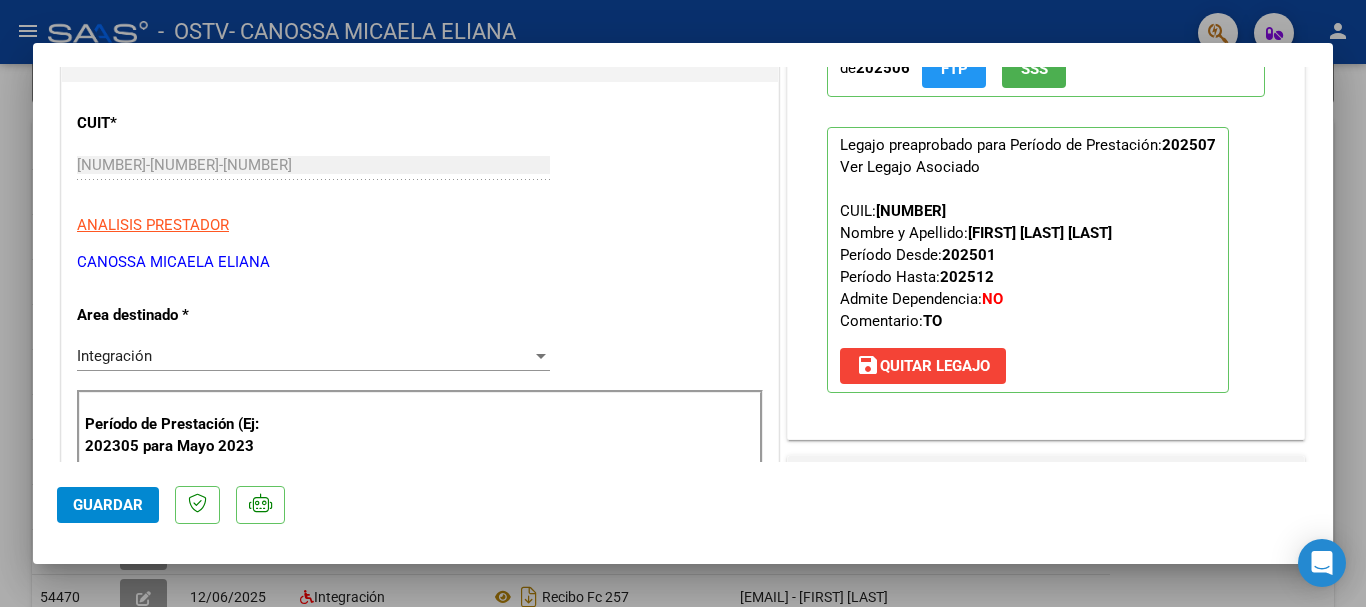 drag, startPoint x: 917, startPoint y: 320, endPoint x: 953, endPoint y: 319, distance: 36.013885 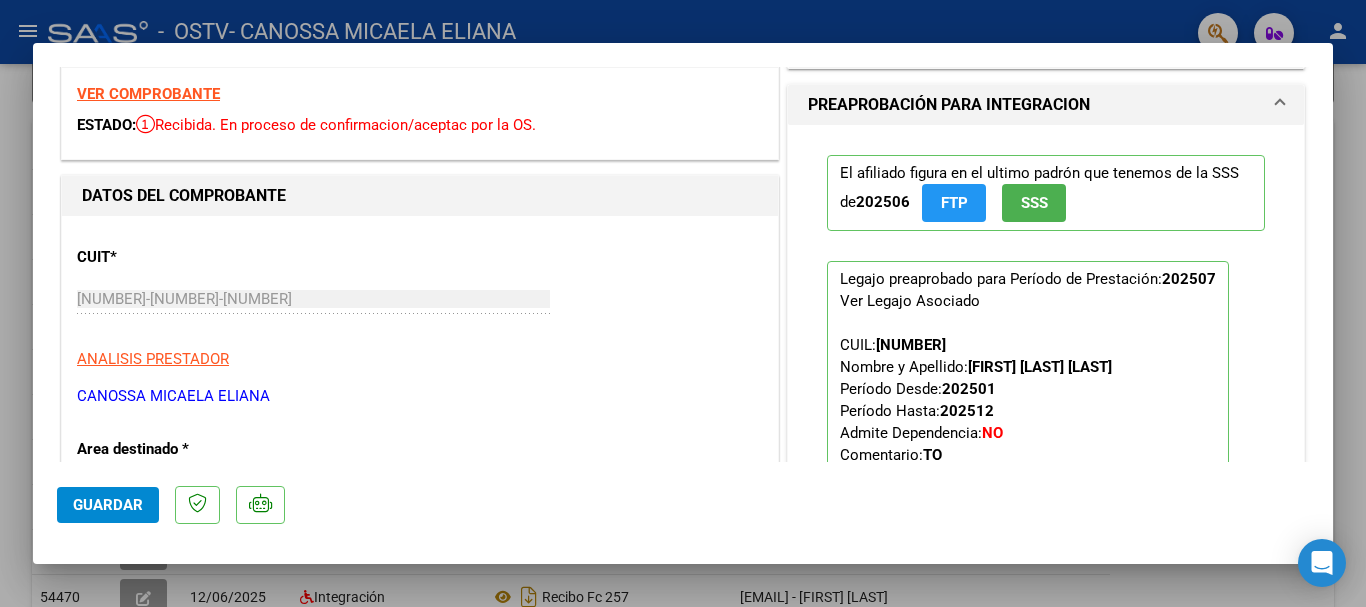 scroll, scrollTop: 0, scrollLeft: 0, axis: both 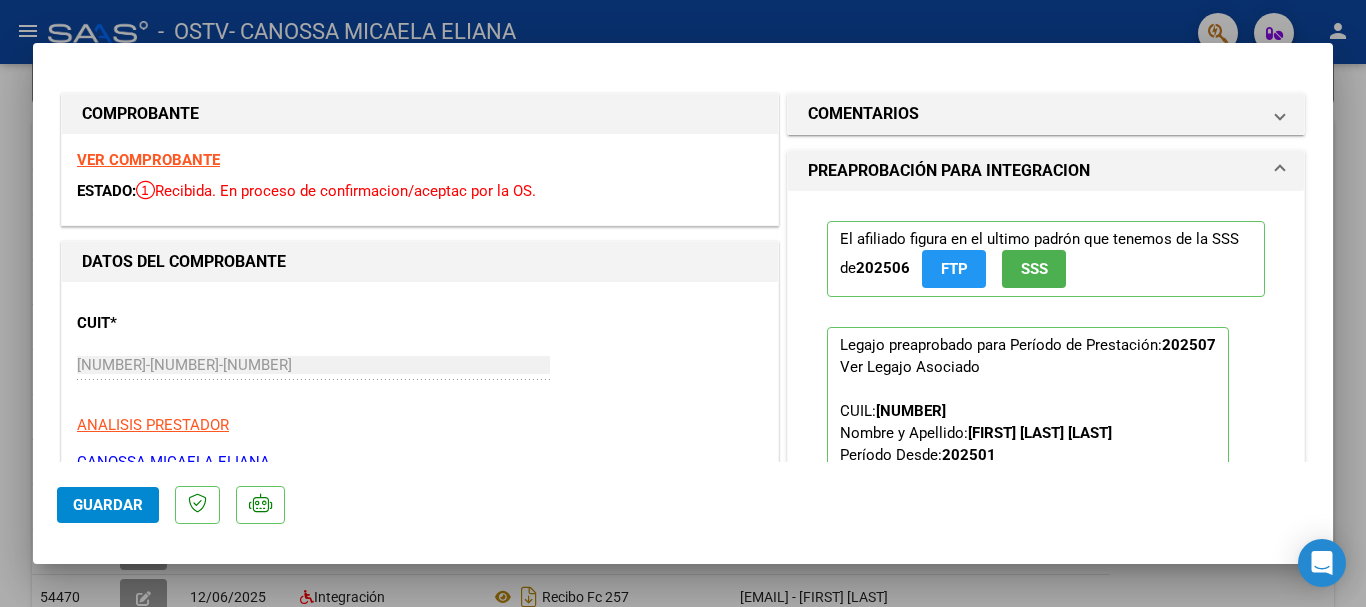 click at bounding box center (683, 303) 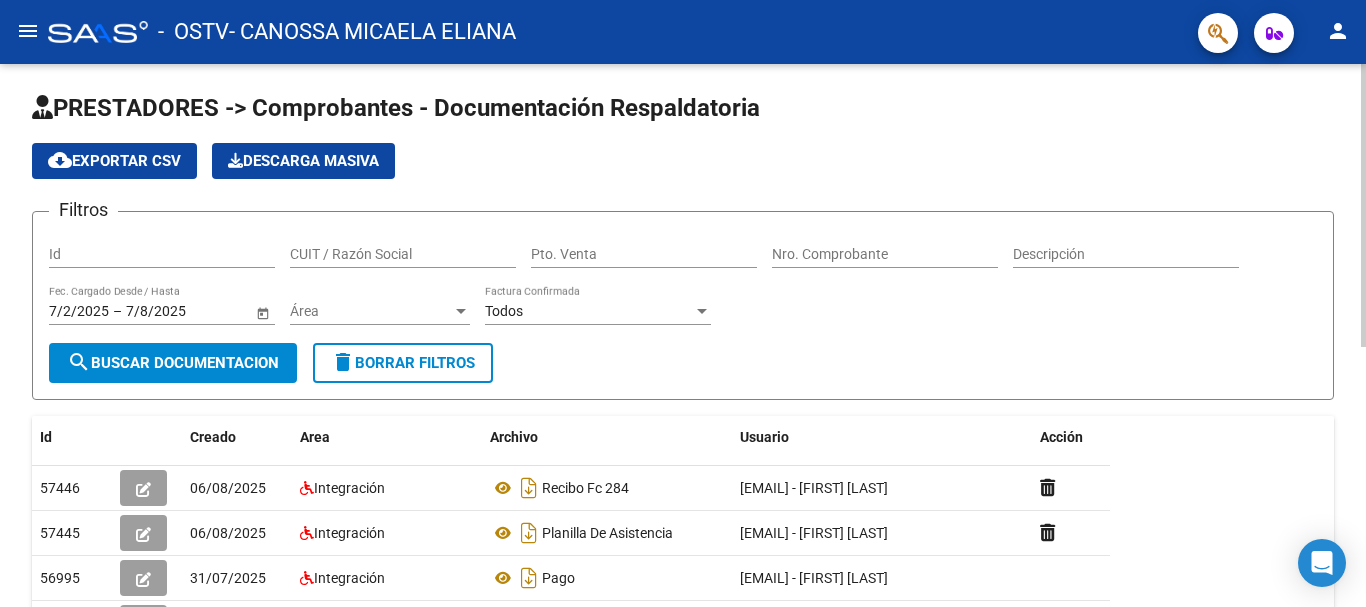 scroll, scrollTop: 0, scrollLeft: 0, axis: both 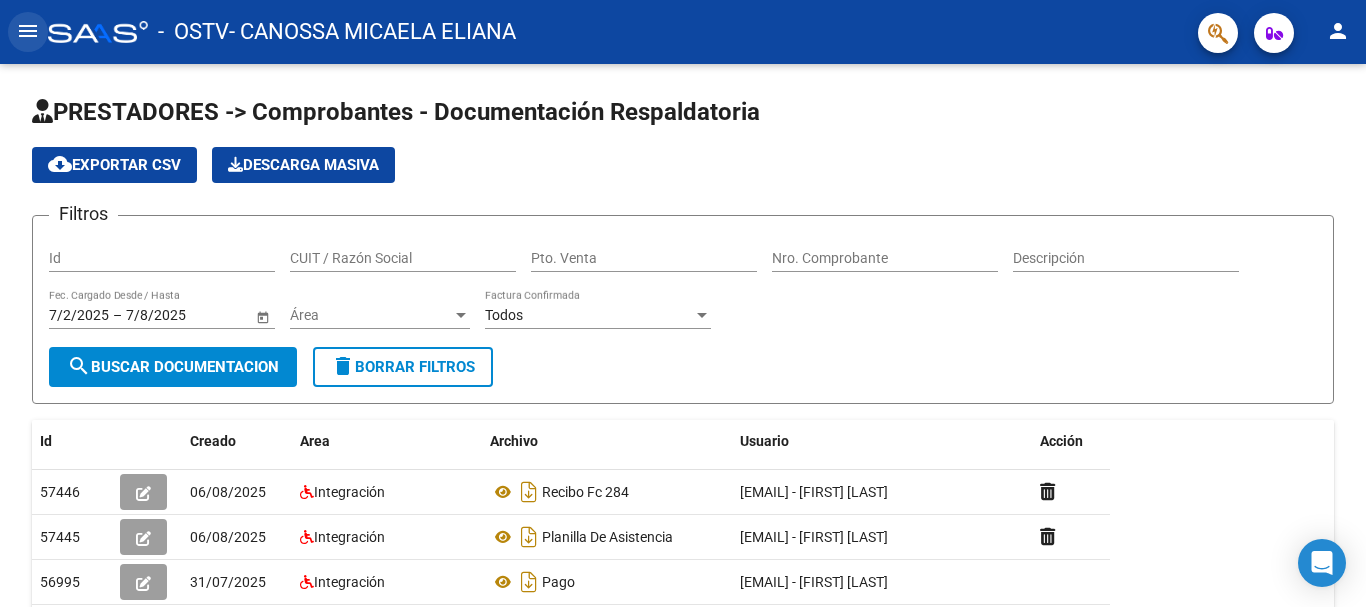 click on "menu" 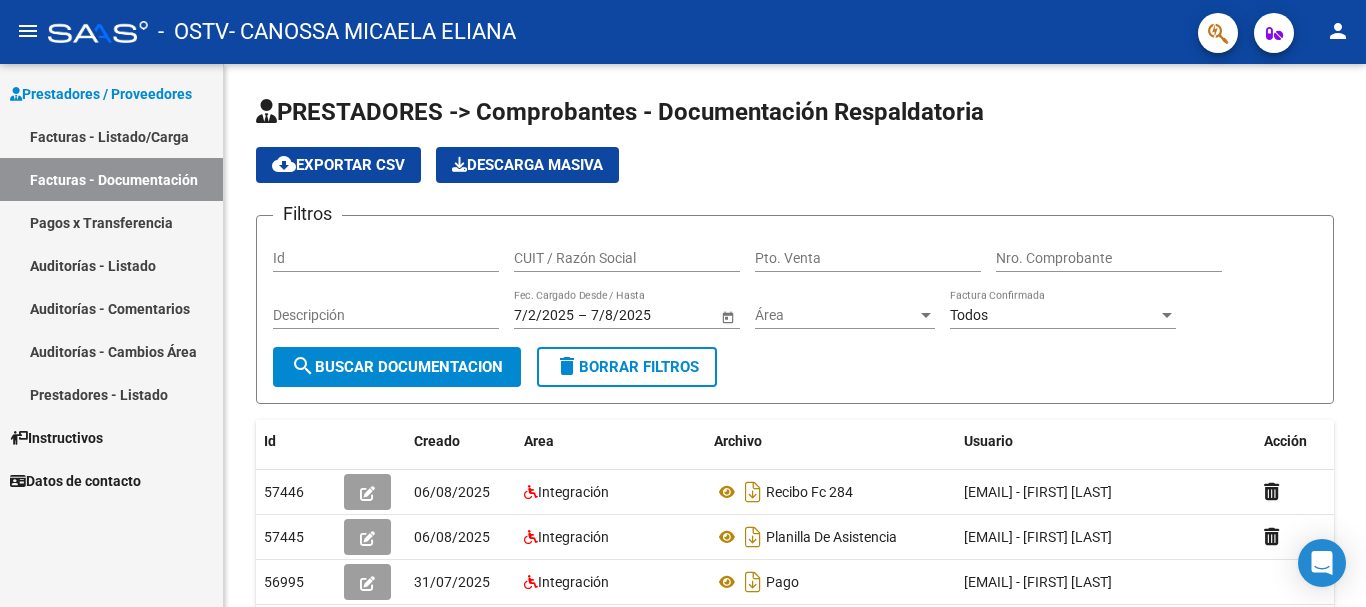 click on "Auditorías - Listado" at bounding box center [111, 265] 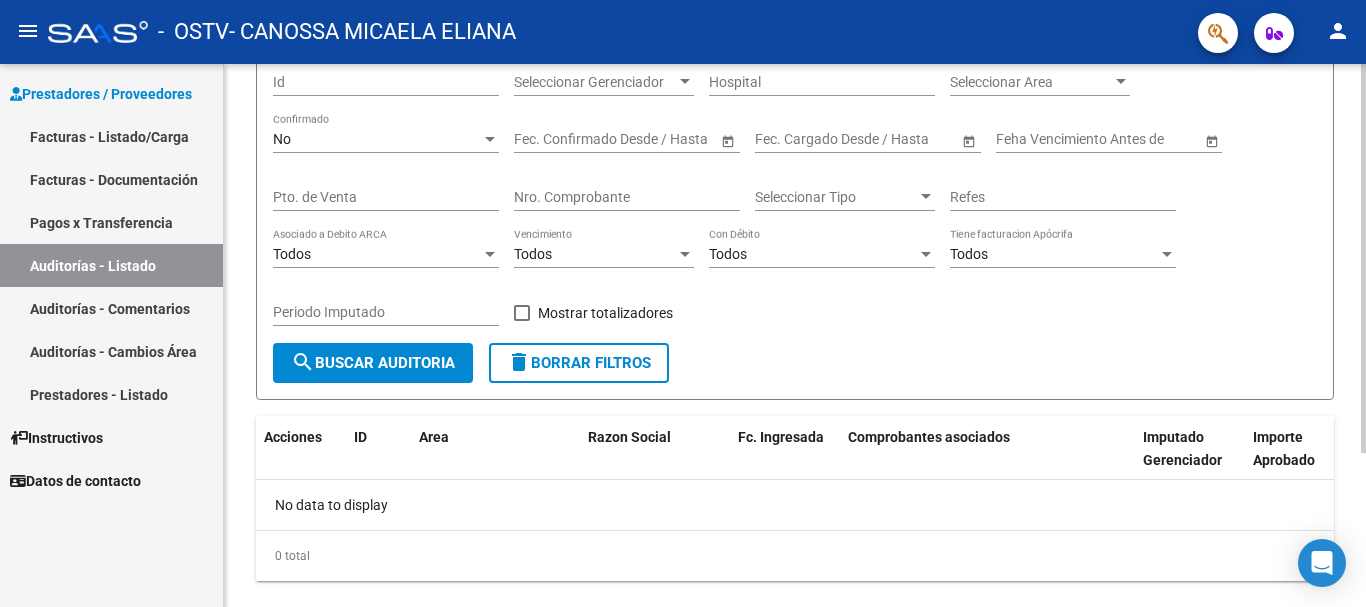 scroll, scrollTop: 200, scrollLeft: 0, axis: vertical 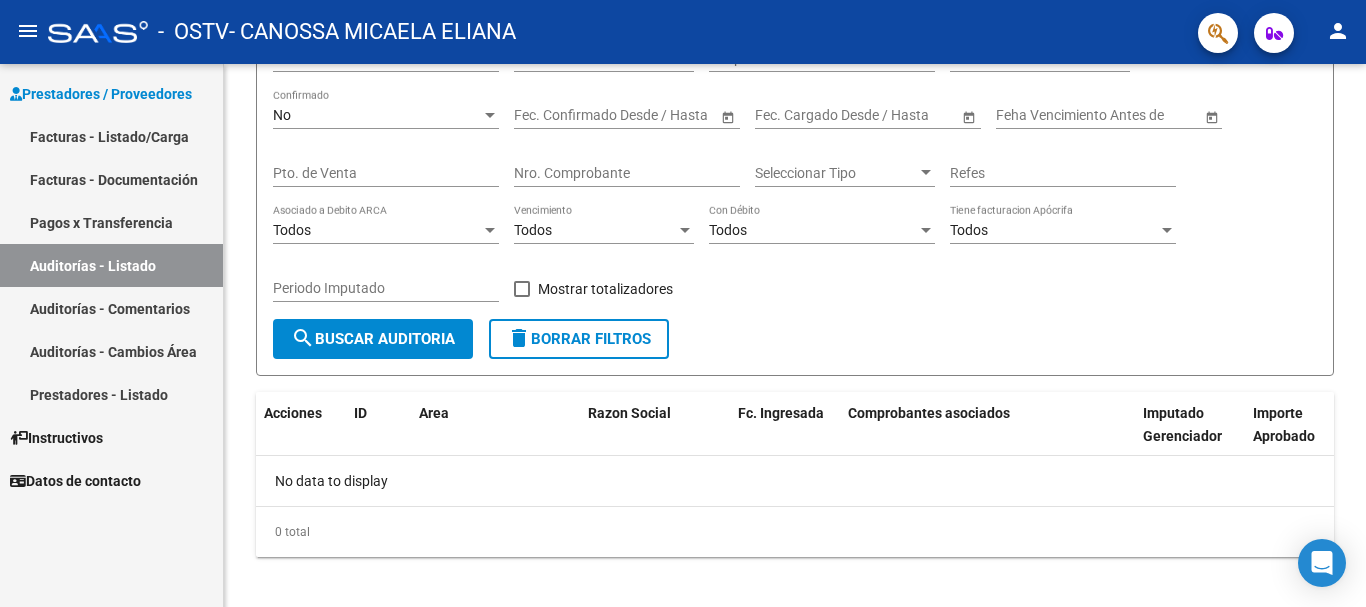 click on "Prestadores - Listado" at bounding box center [111, 394] 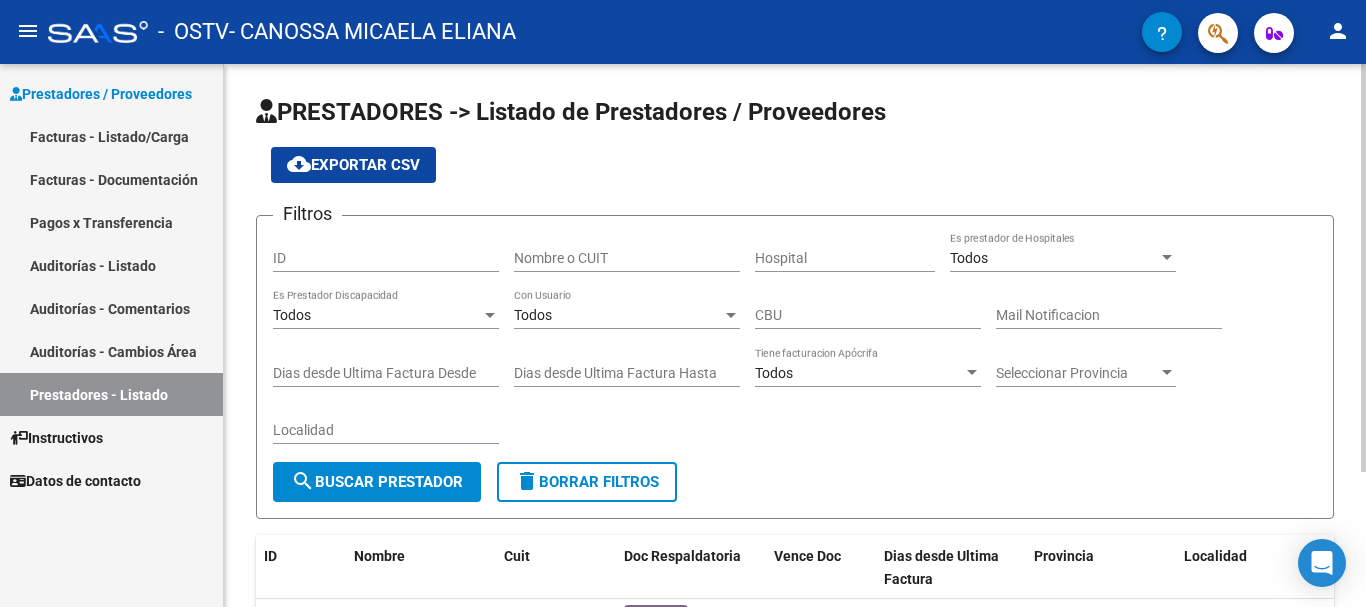 scroll, scrollTop: 179, scrollLeft: 0, axis: vertical 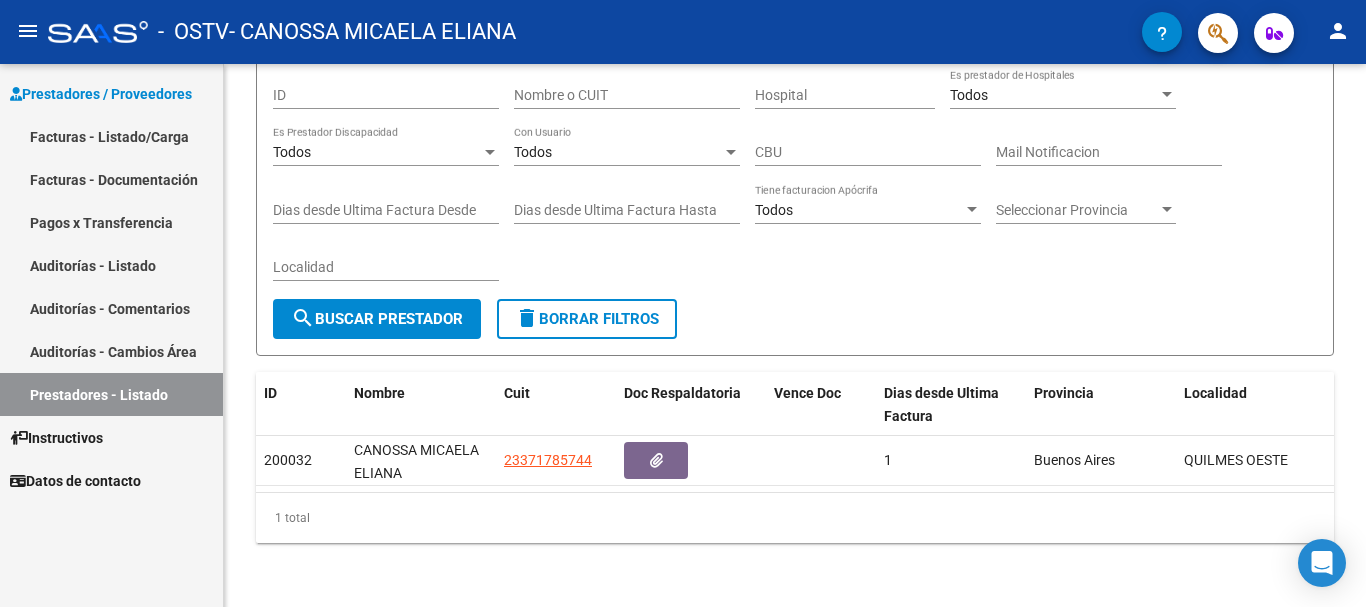 click on "Auditorías - Comentarios" at bounding box center [111, 308] 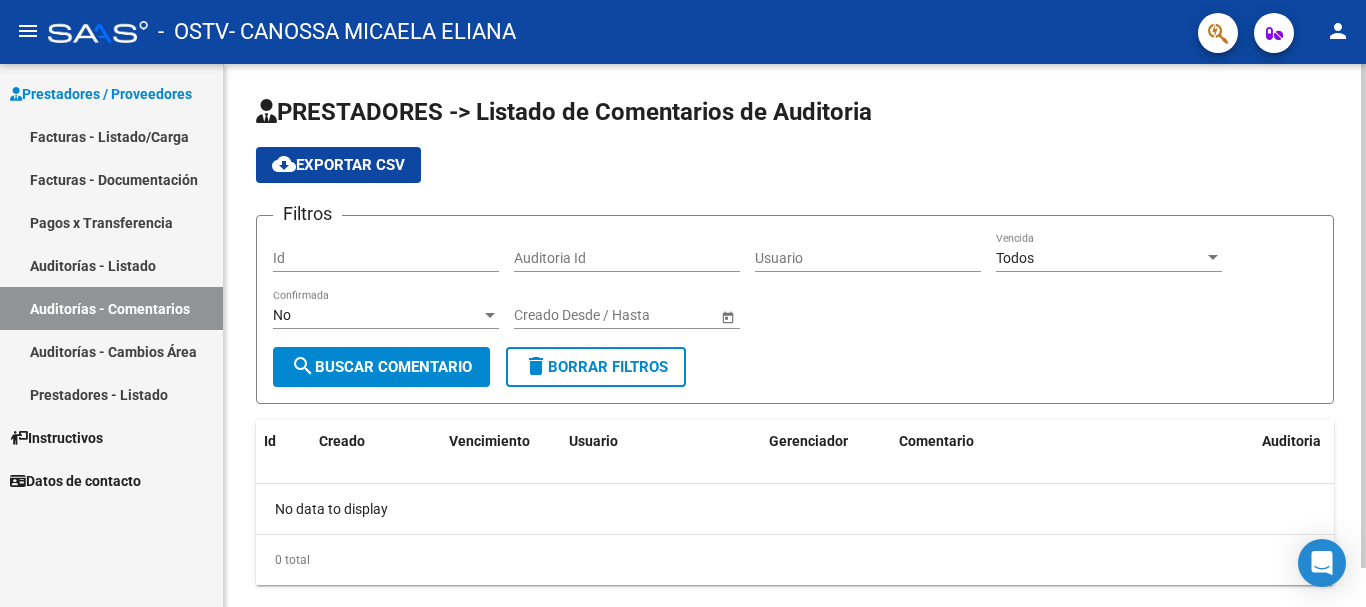scroll, scrollTop: 42, scrollLeft: 0, axis: vertical 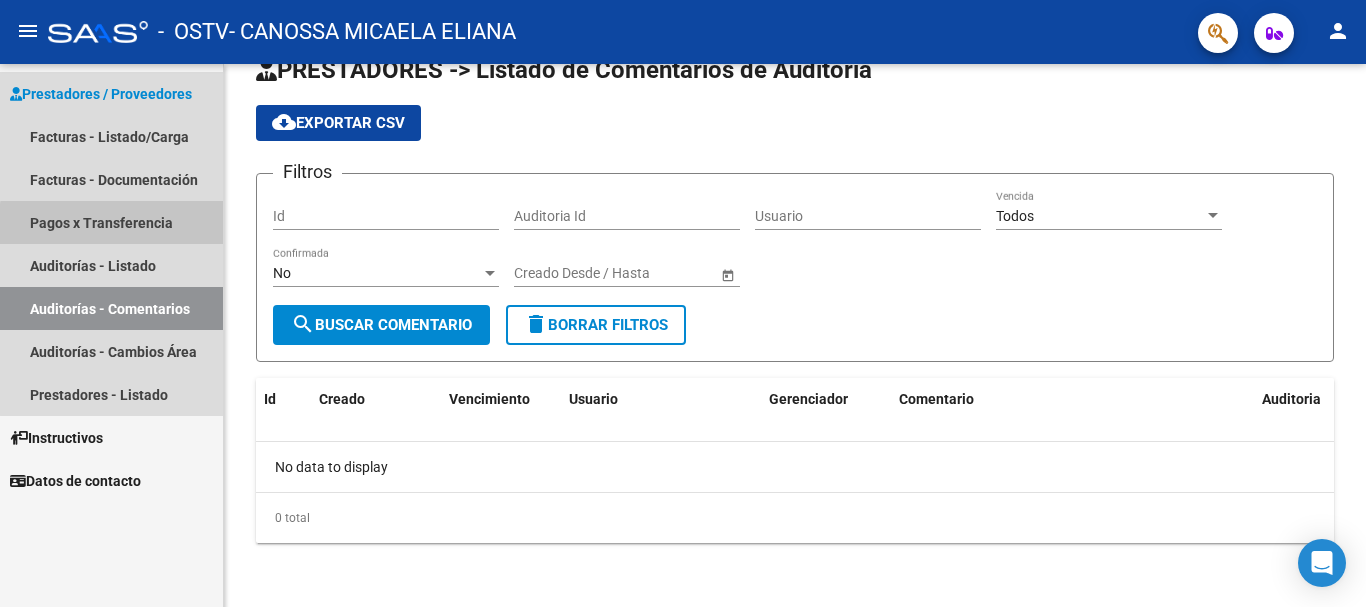 click on "Pagos x Transferencia" at bounding box center (111, 222) 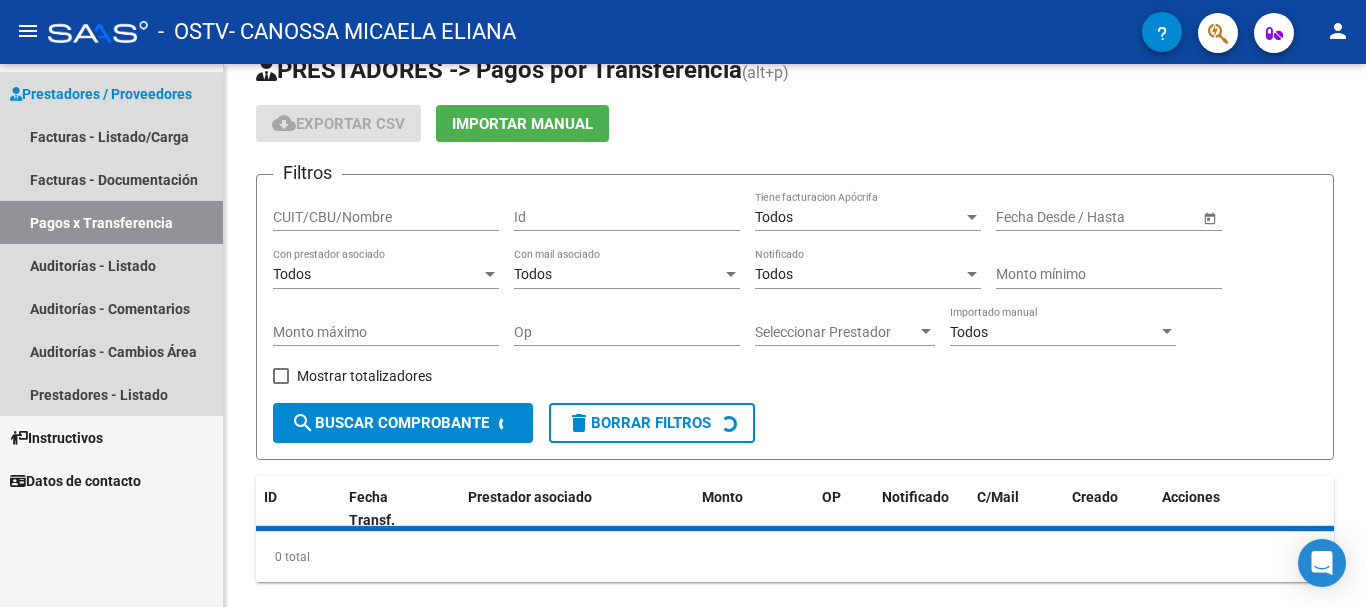 scroll, scrollTop: 0, scrollLeft: 0, axis: both 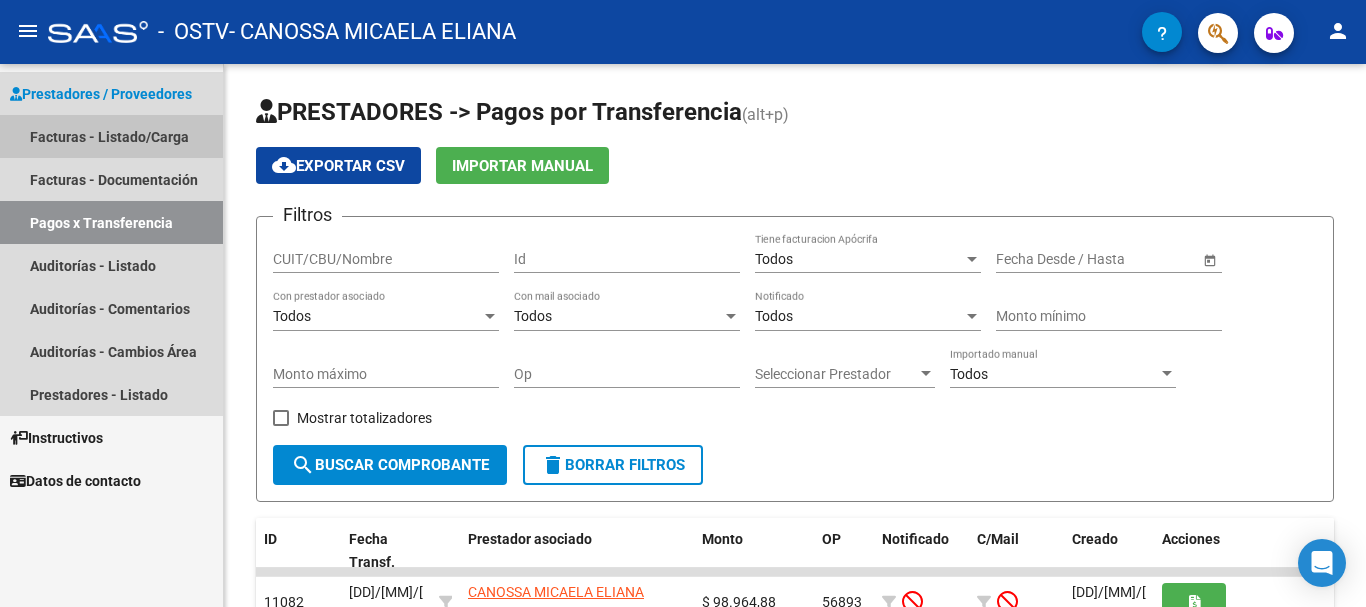 click on "Facturas - Listado/Carga" at bounding box center [111, 136] 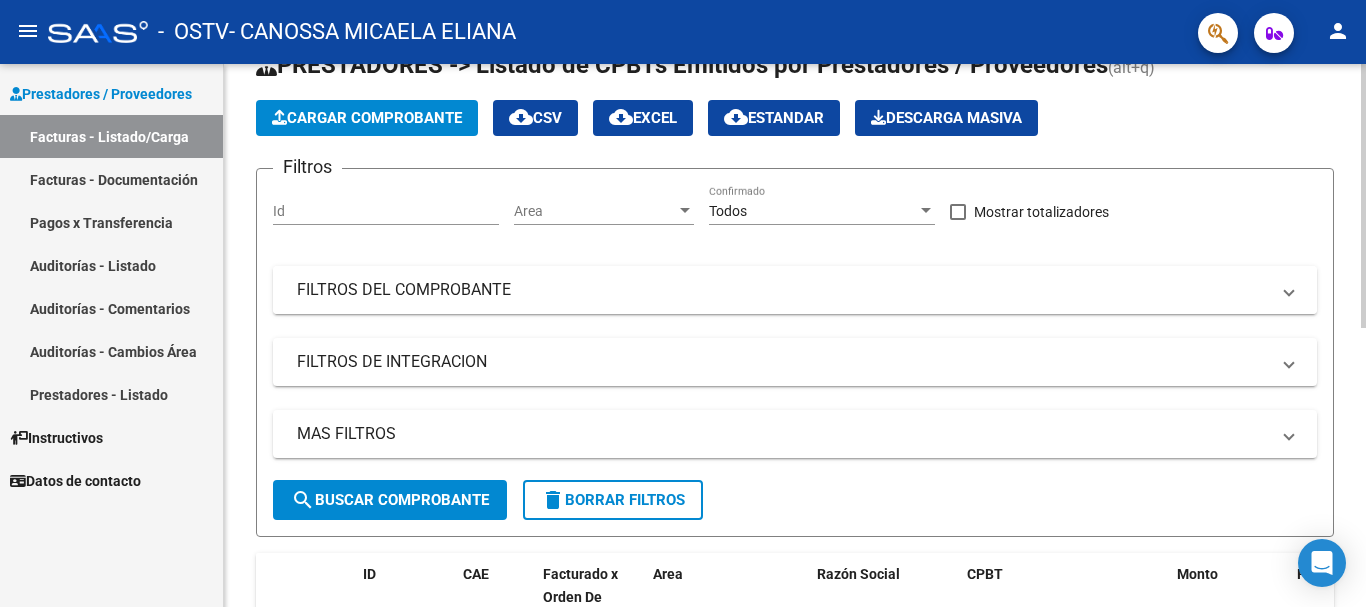 scroll, scrollTop: 100, scrollLeft: 0, axis: vertical 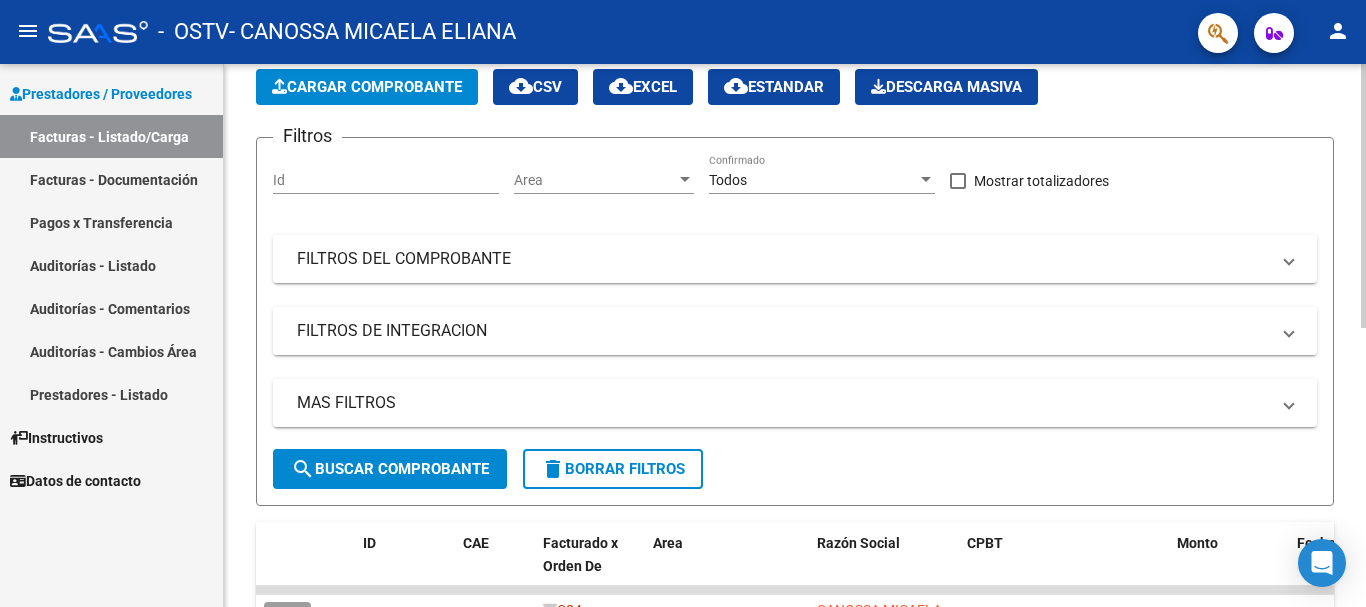 click on "FILTROS DE INTEGRACION" at bounding box center (783, 331) 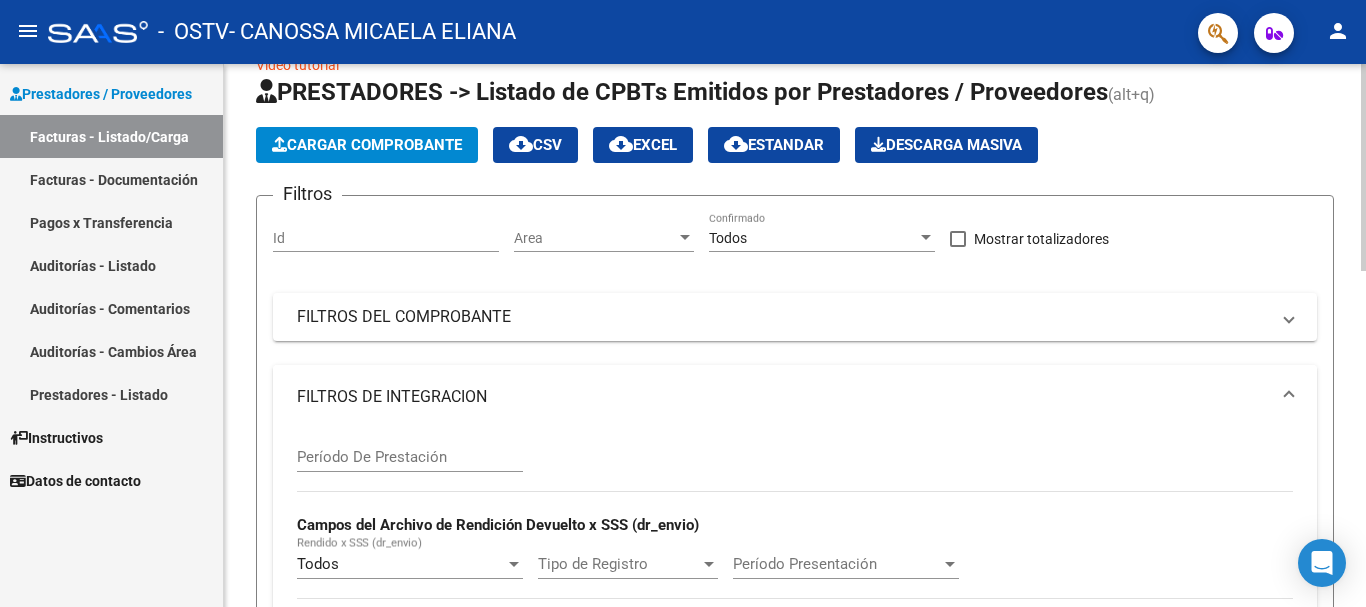 scroll, scrollTop: 0, scrollLeft: 0, axis: both 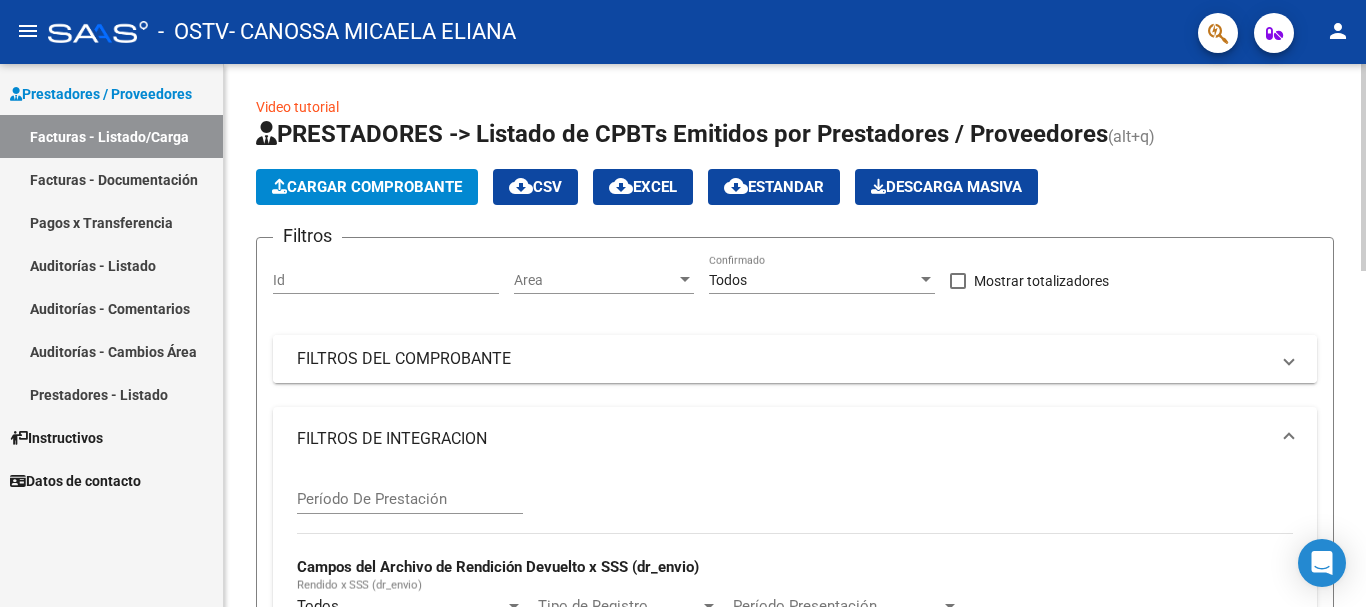 click on "FILTROS DEL COMPROBANTE" at bounding box center [783, 359] 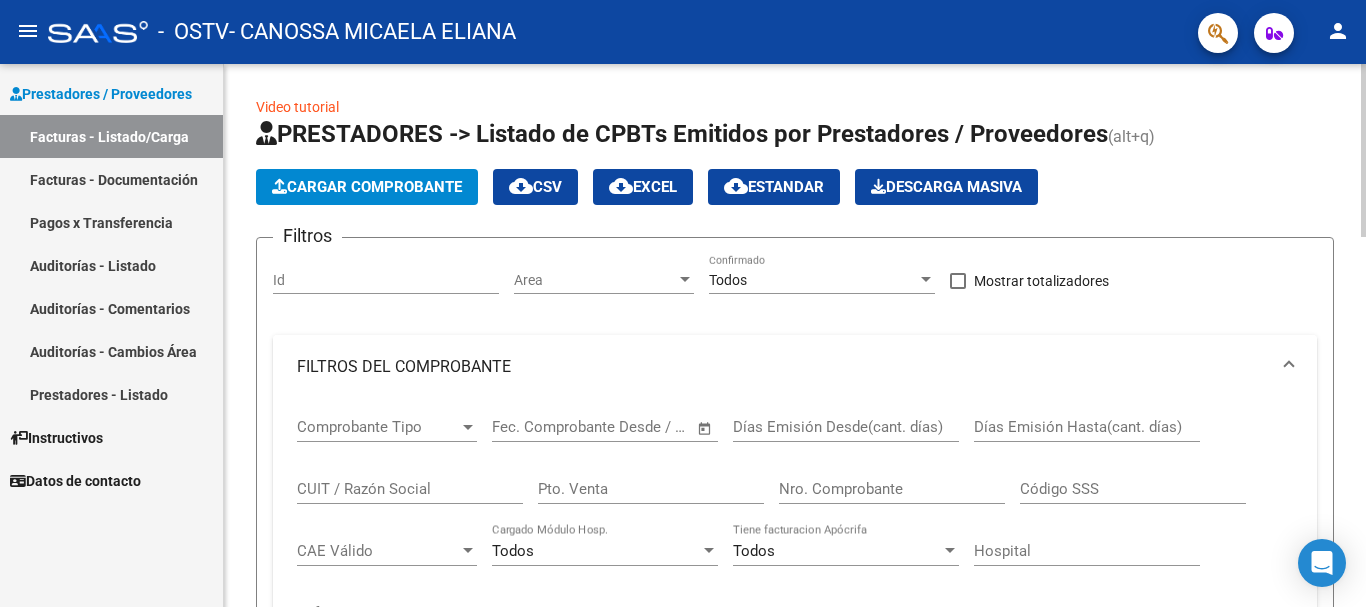 click on "FILTROS DEL COMPROBANTE" at bounding box center (783, 367) 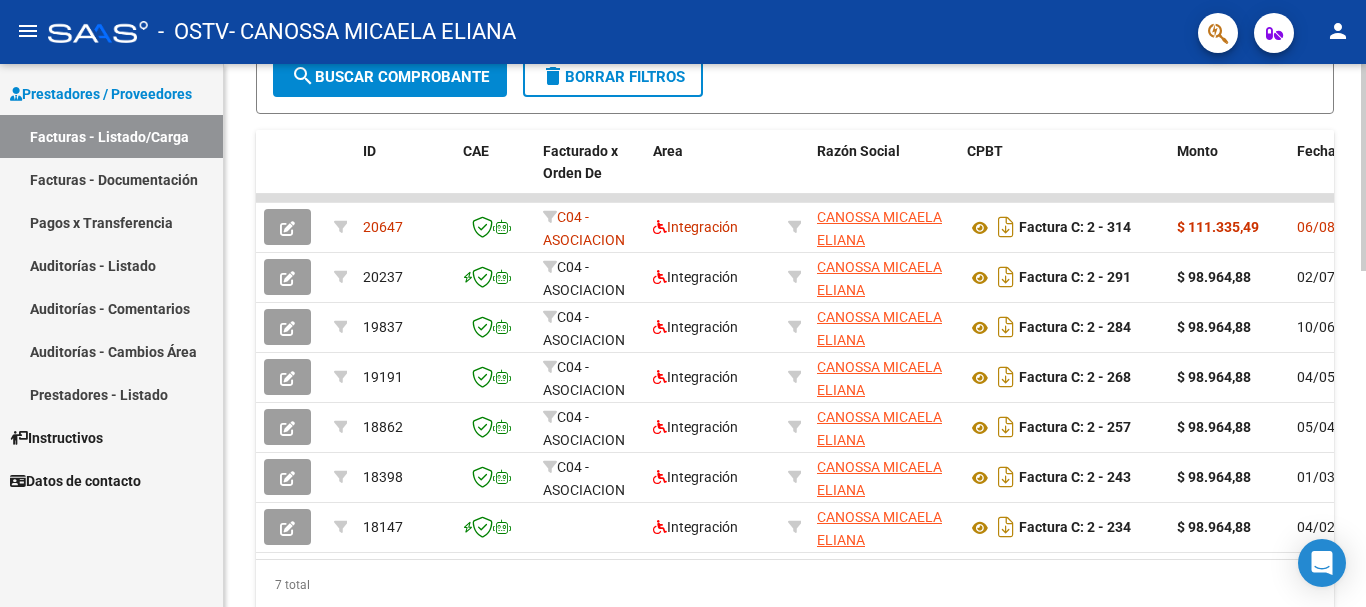 scroll, scrollTop: 883, scrollLeft: 0, axis: vertical 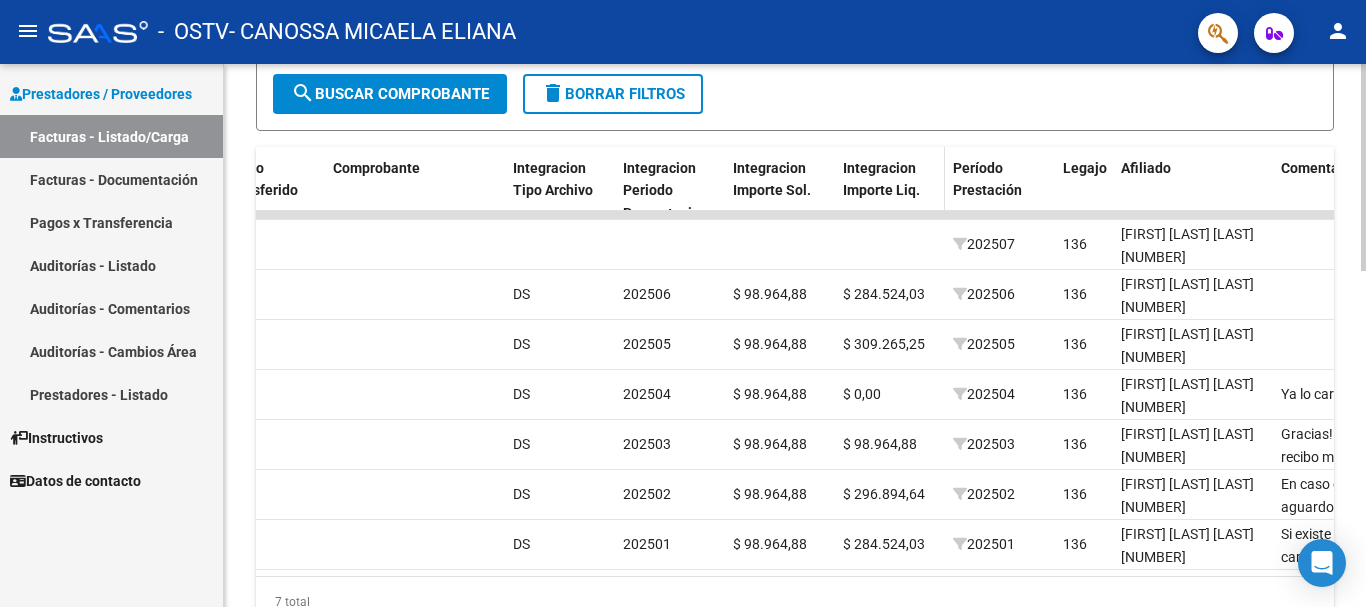click on "Integracion Importe Liq." 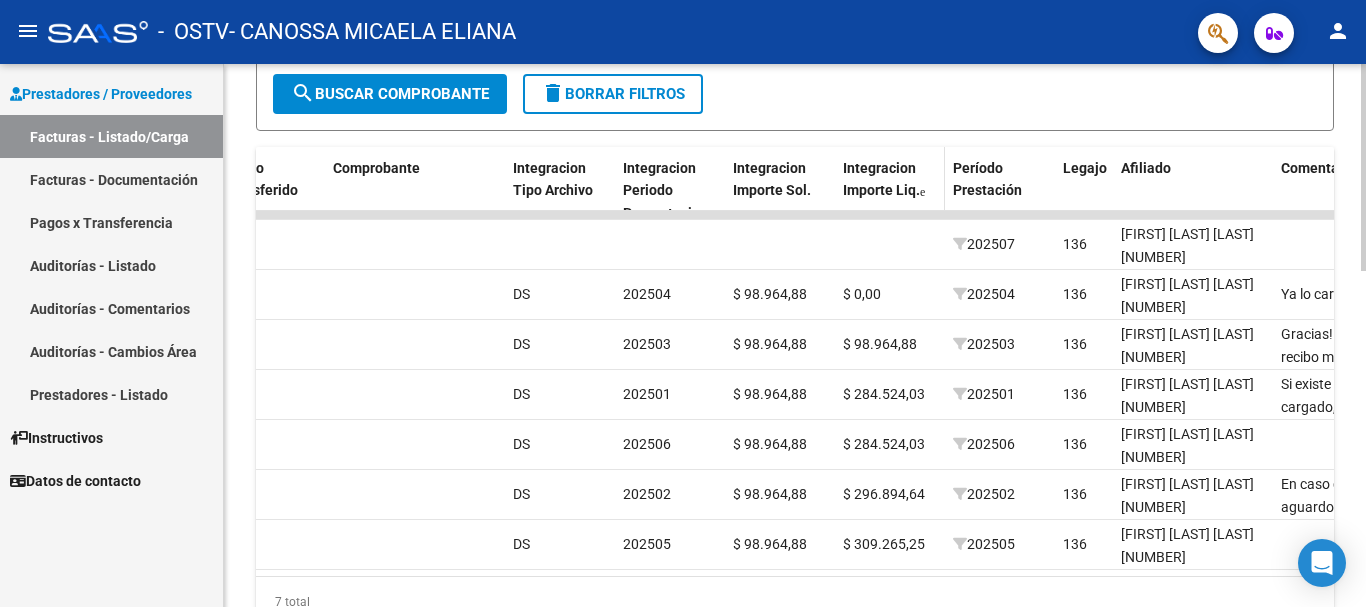 click on "Integracion Importe Liq." 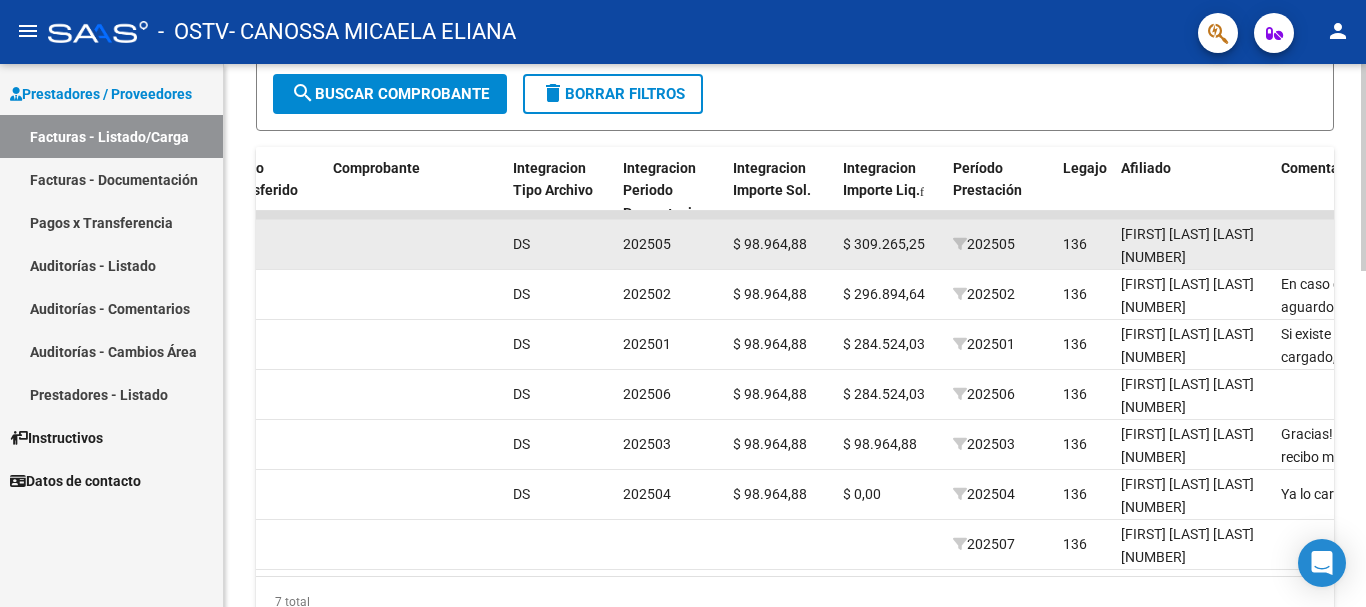 click on "$ 309.265,25" 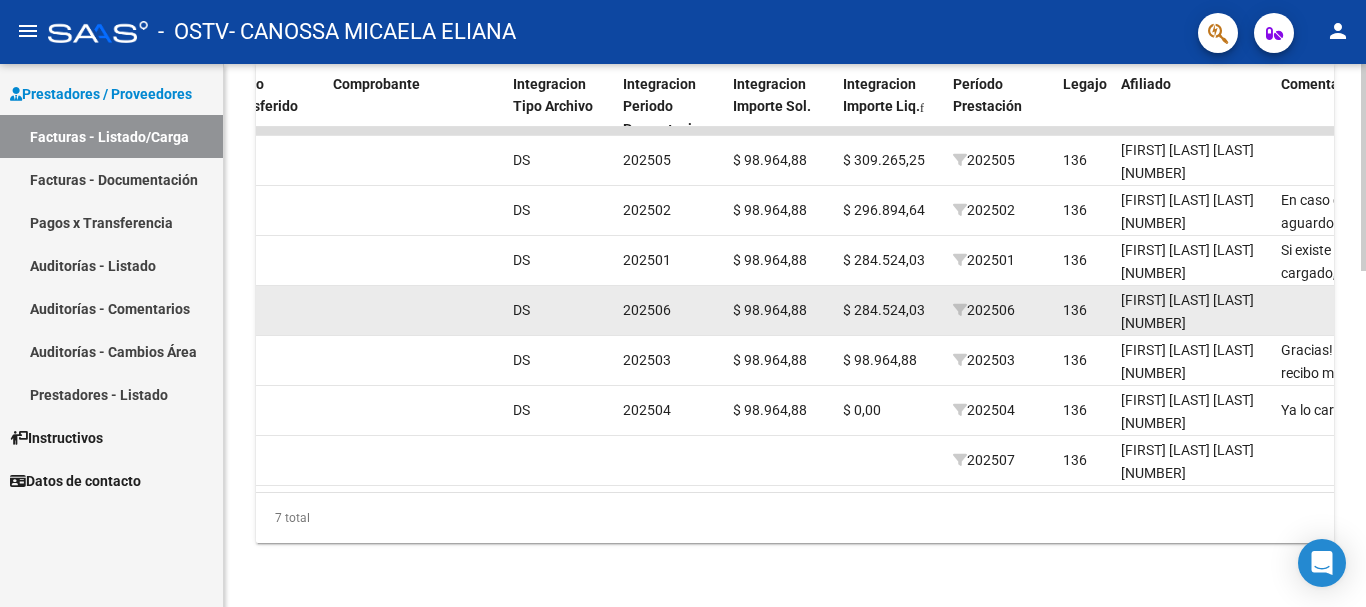 scroll, scrollTop: 883, scrollLeft: 0, axis: vertical 